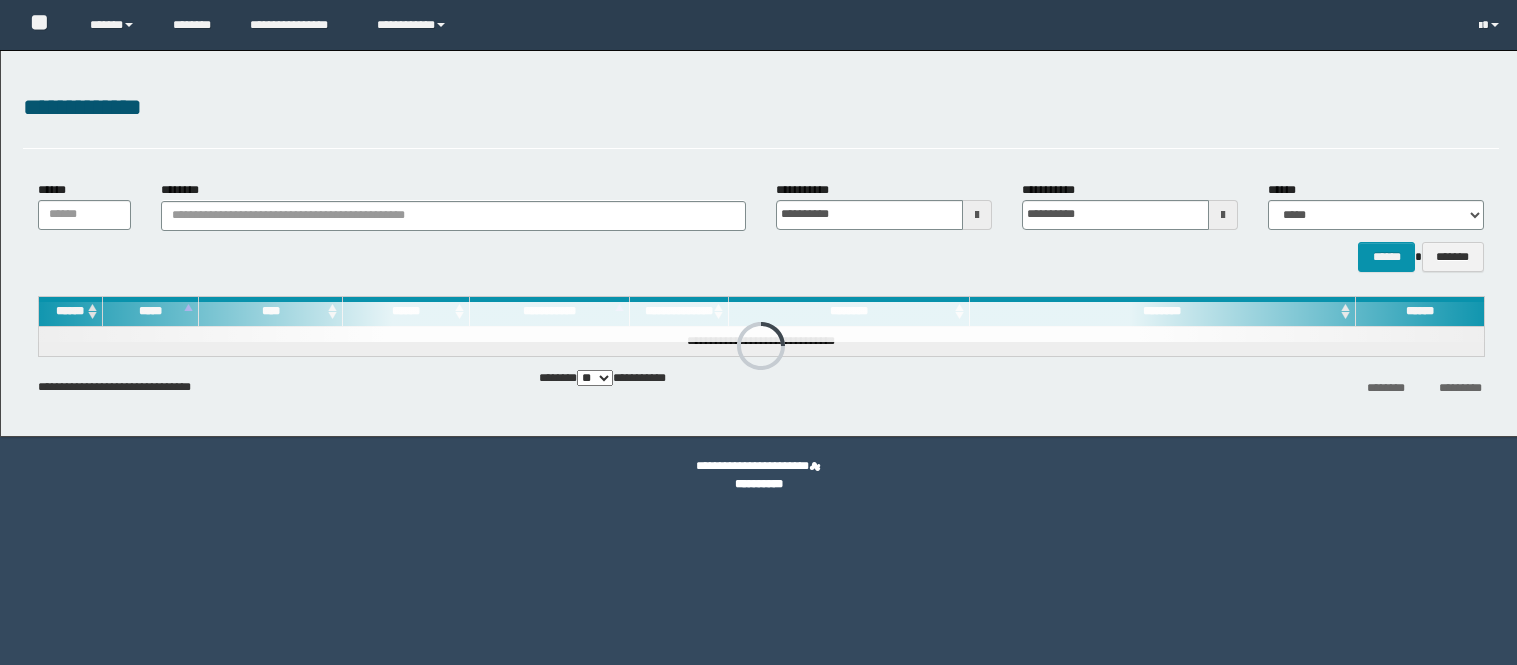 scroll, scrollTop: 0, scrollLeft: 0, axis: both 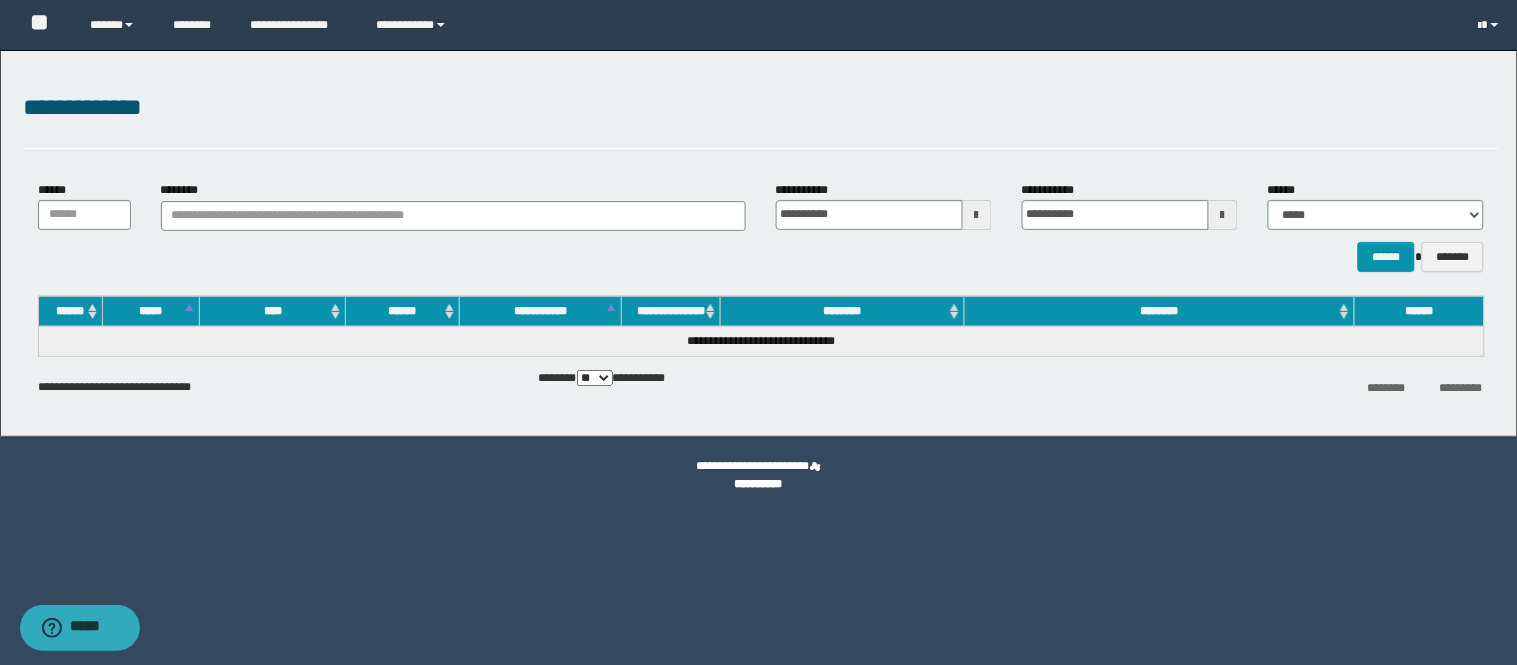 click on "**********" at bounding box center [759, 476] 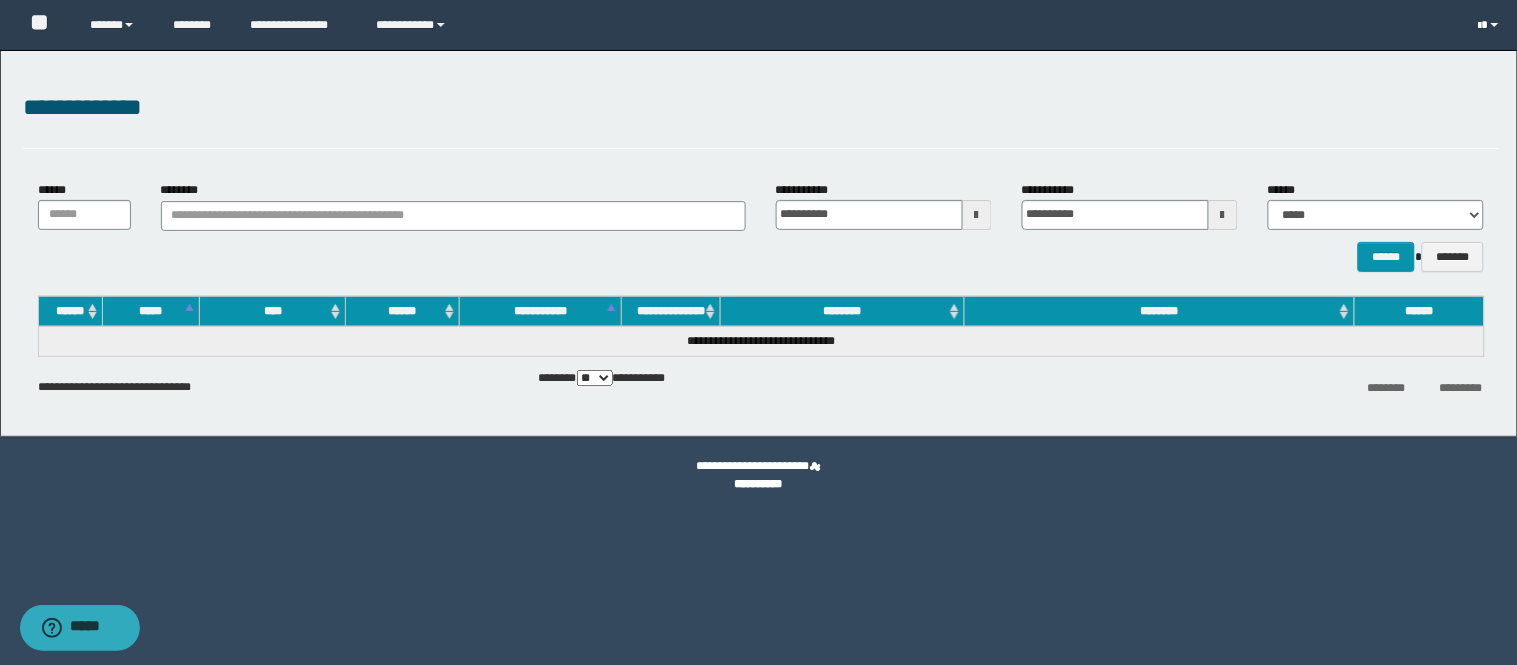 click at bounding box center (1491, 25) 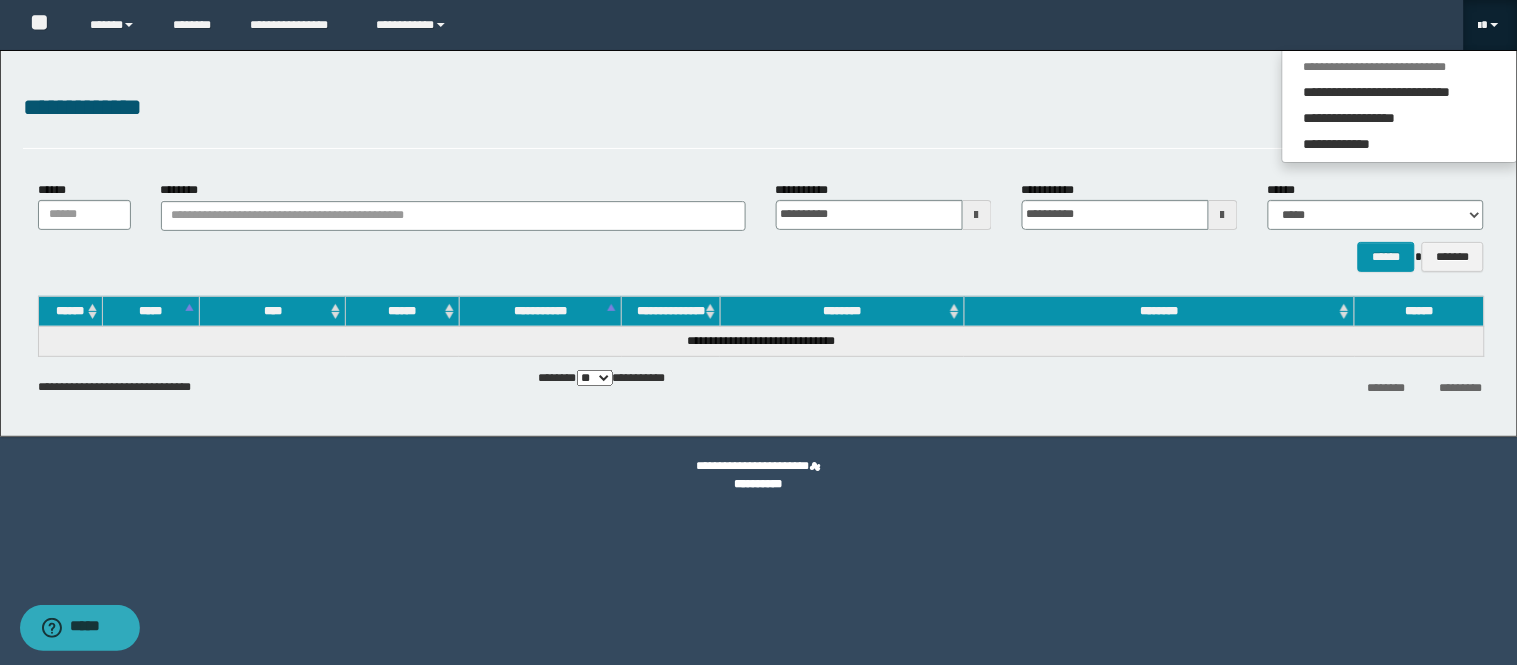 click on "**********" at bounding box center (761, 108) 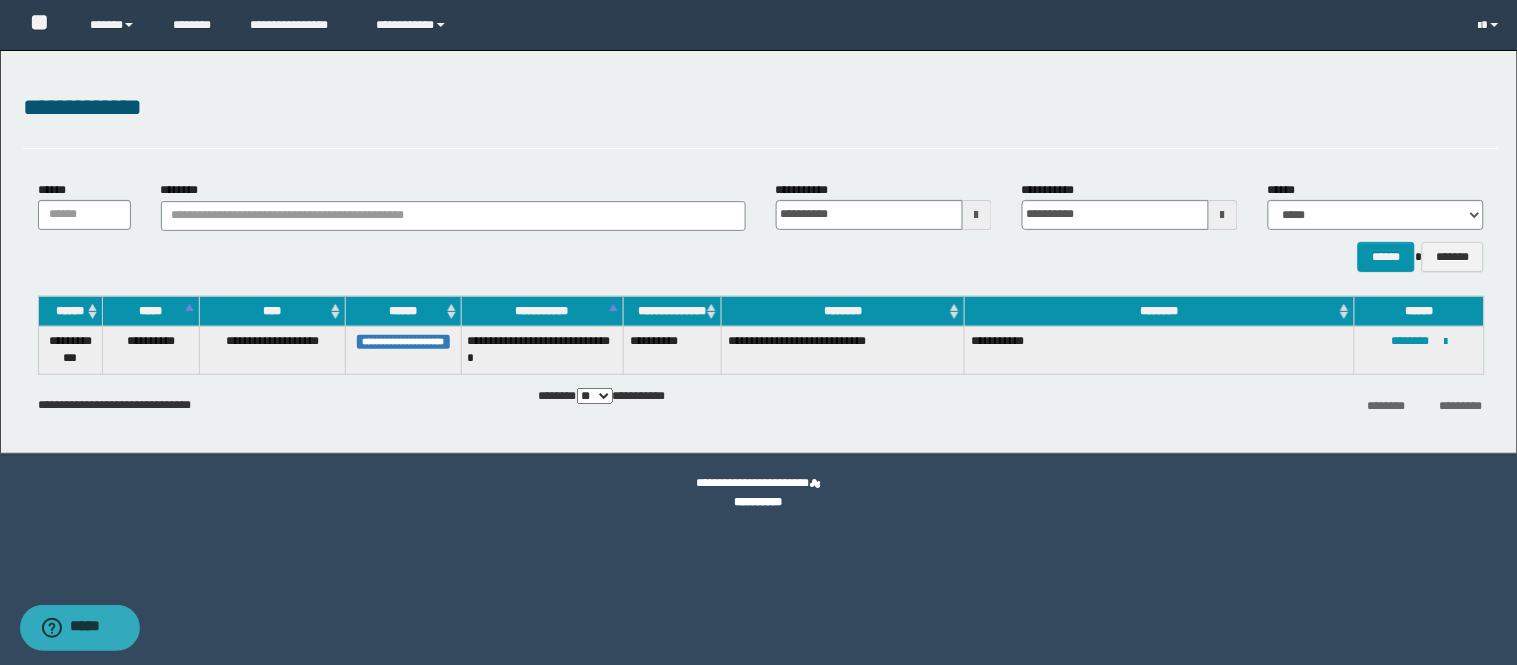 click on "**********" at bounding box center [759, 493] 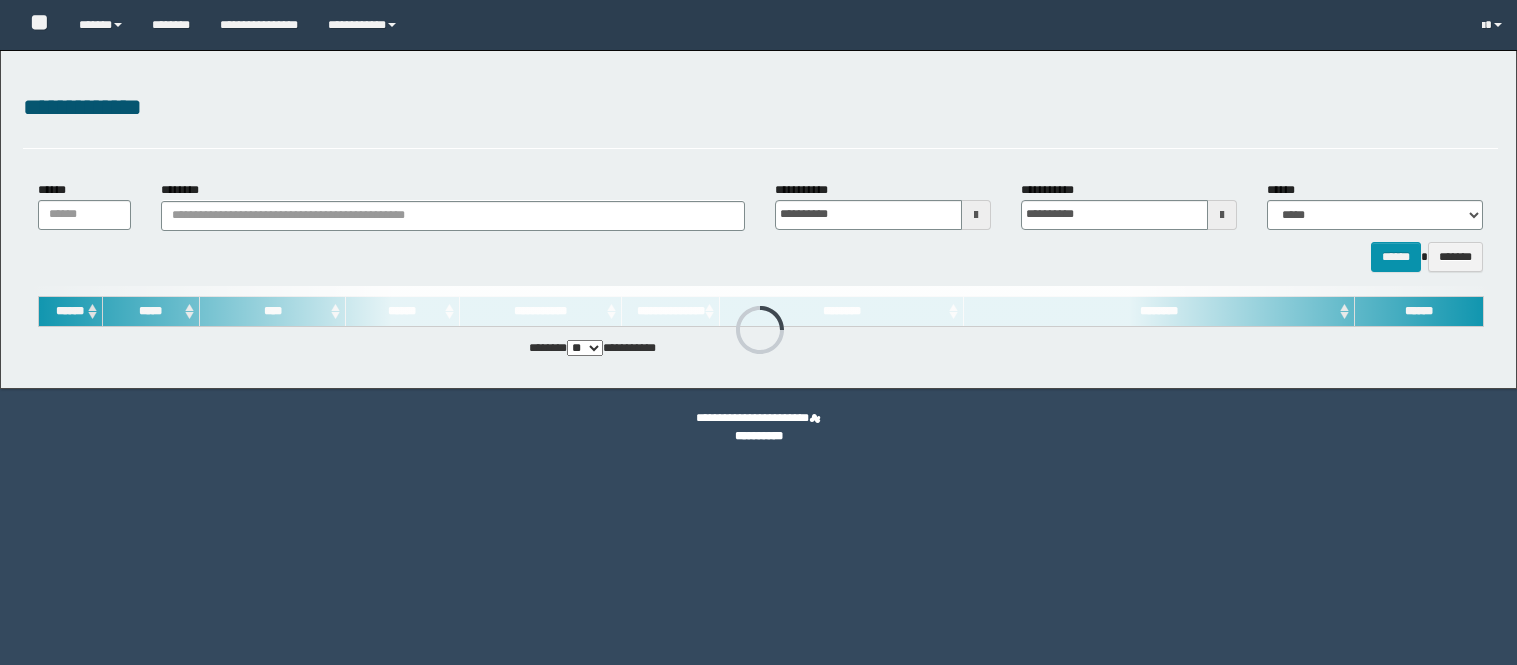 scroll, scrollTop: 0, scrollLeft: 0, axis: both 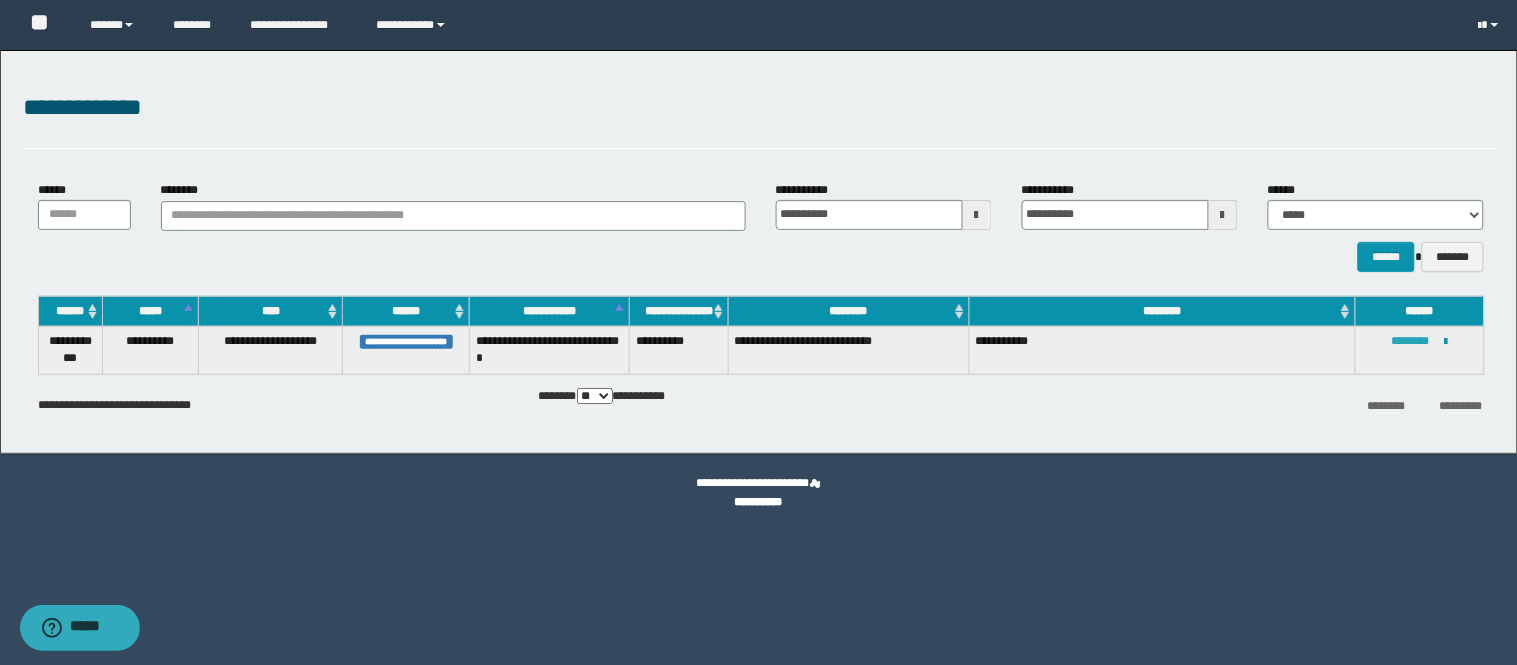 click on "********" at bounding box center [1411, 341] 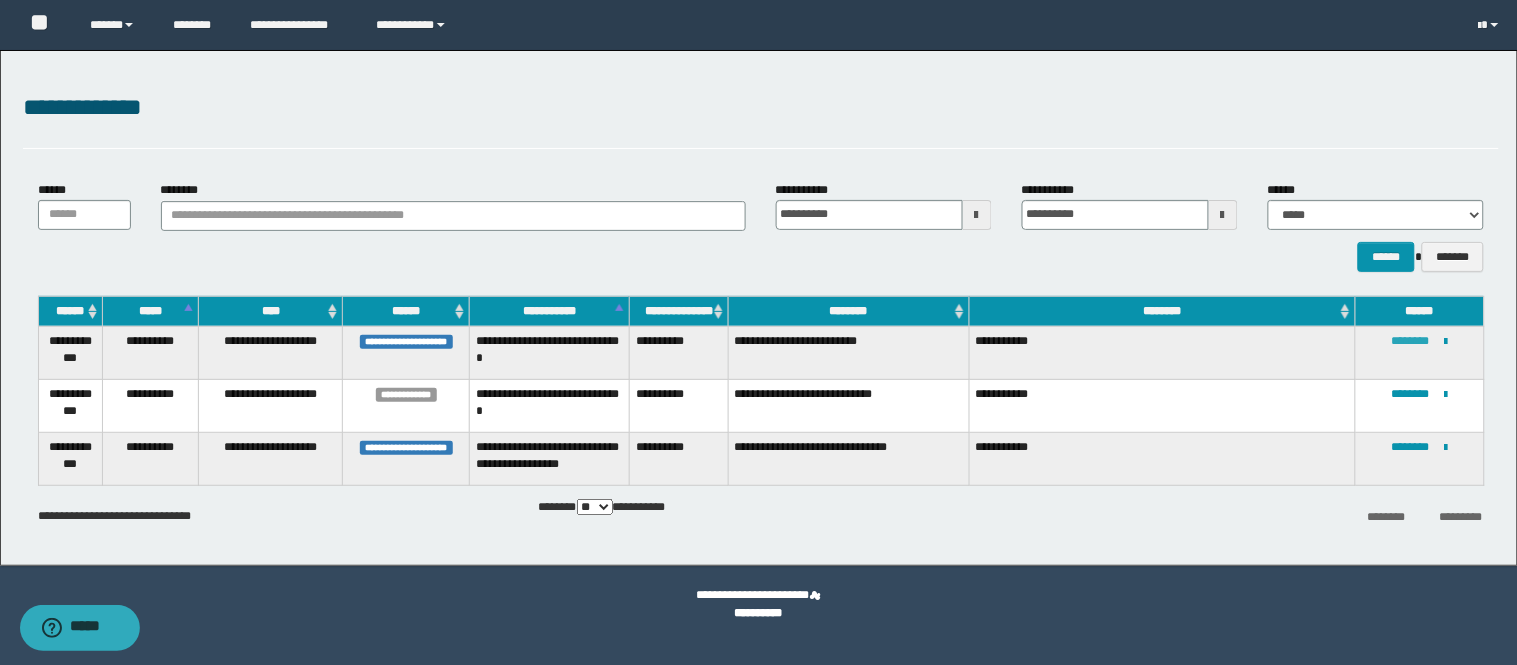 click on "********" at bounding box center (1411, 341) 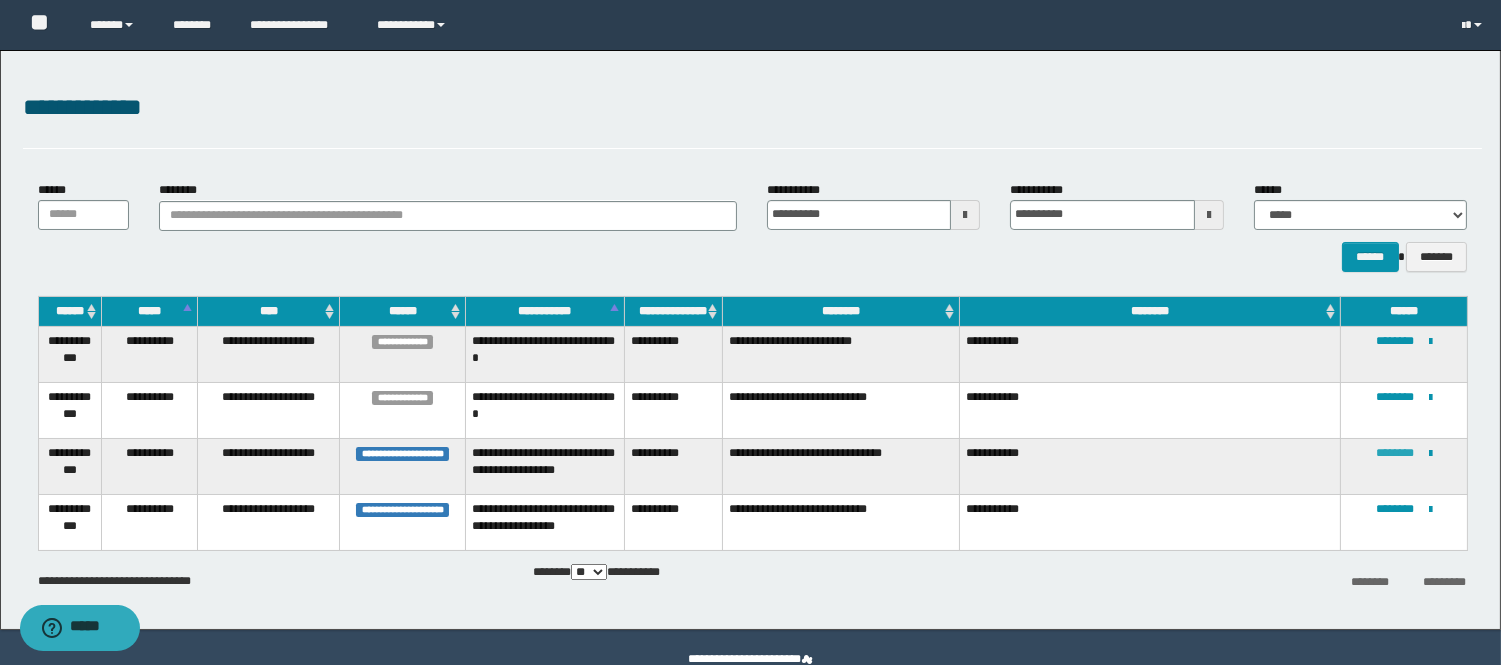 click on "********" at bounding box center (1395, 453) 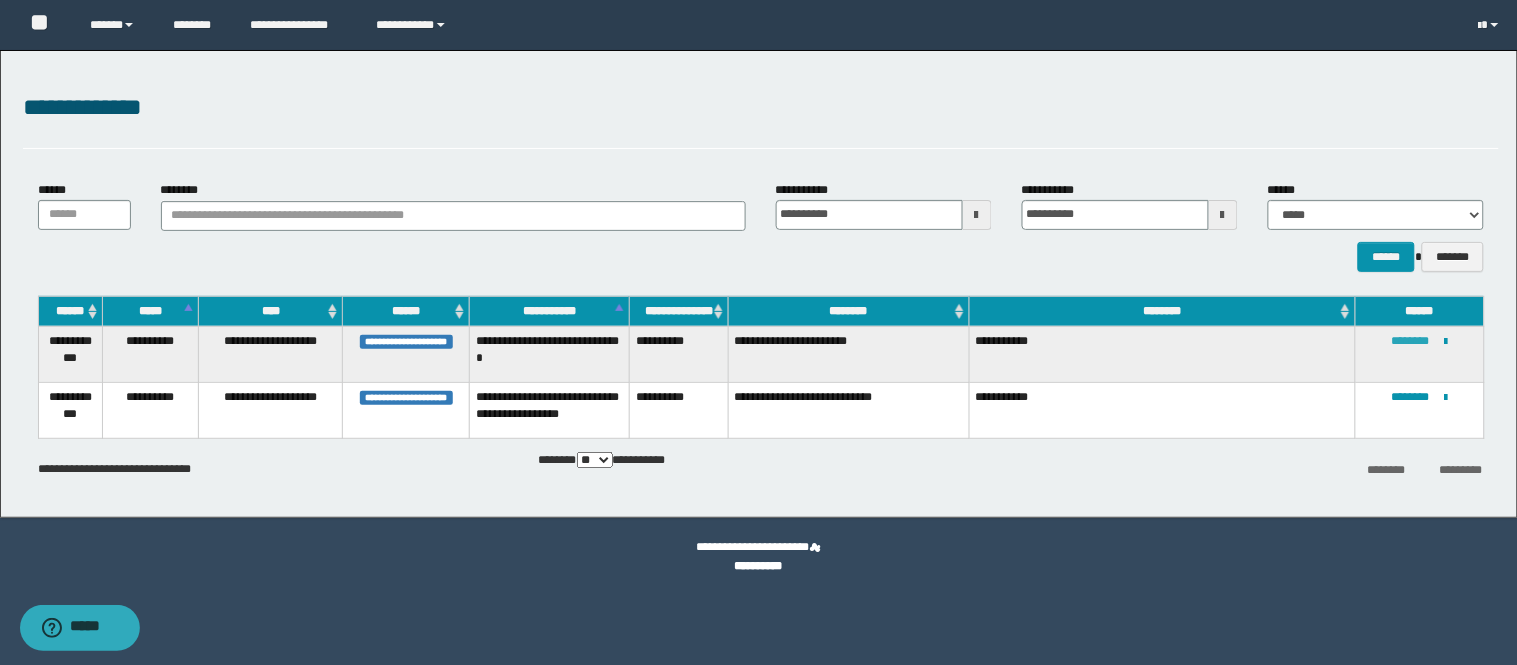 click on "********" at bounding box center (1411, 341) 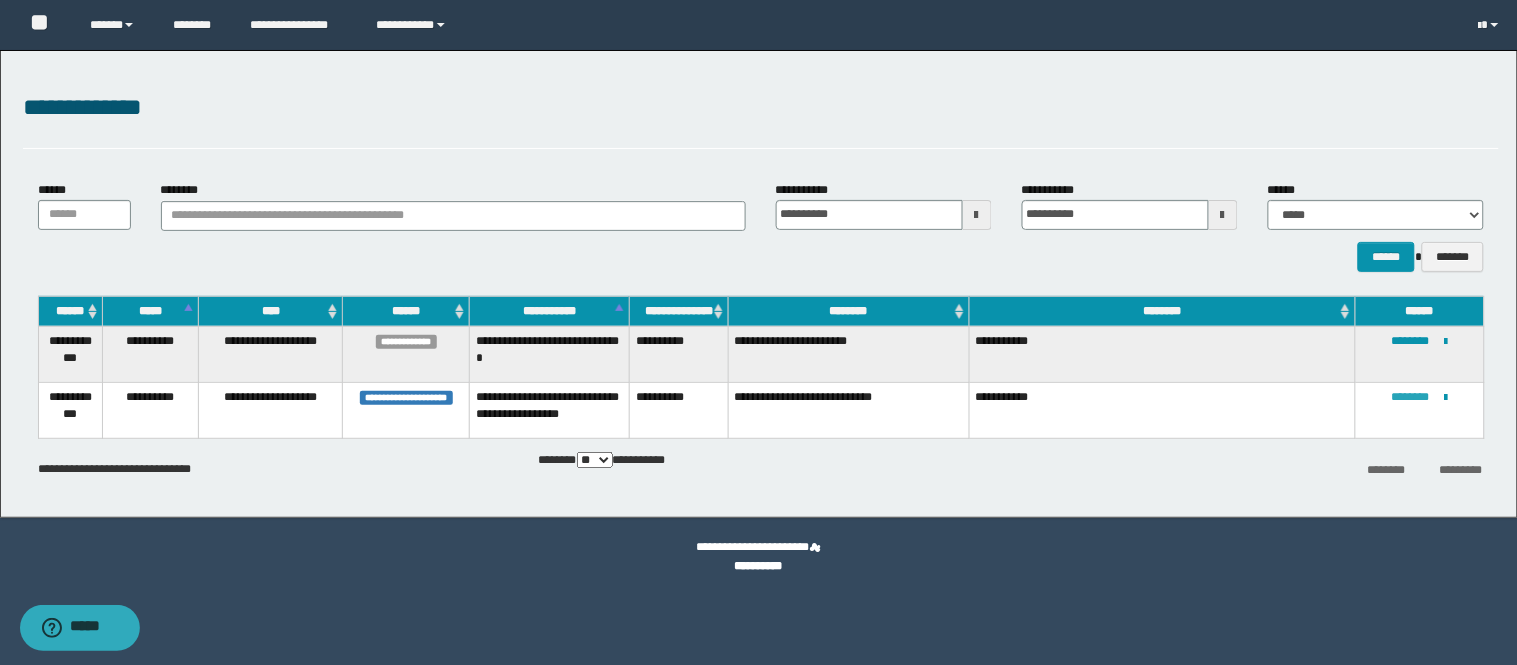 click on "********" at bounding box center (1411, 397) 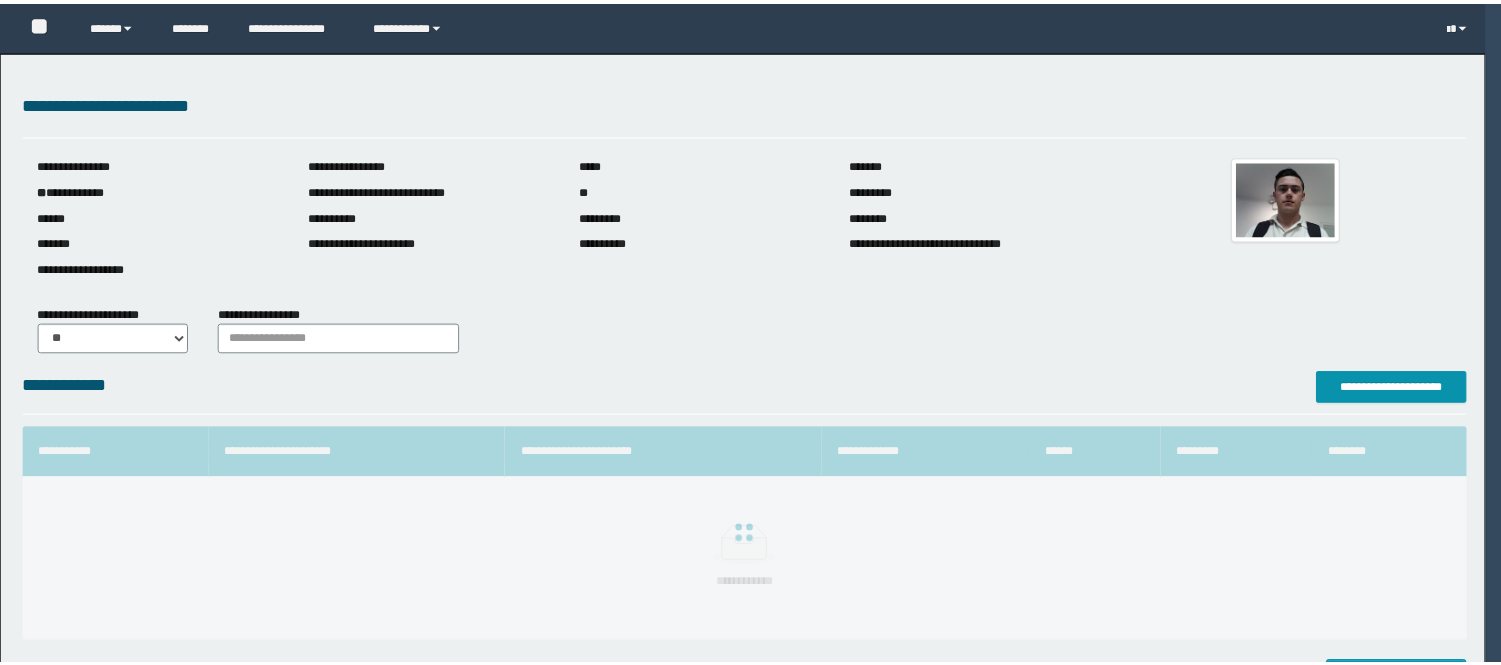 scroll, scrollTop: 0, scrollLeft: 0, axis: both 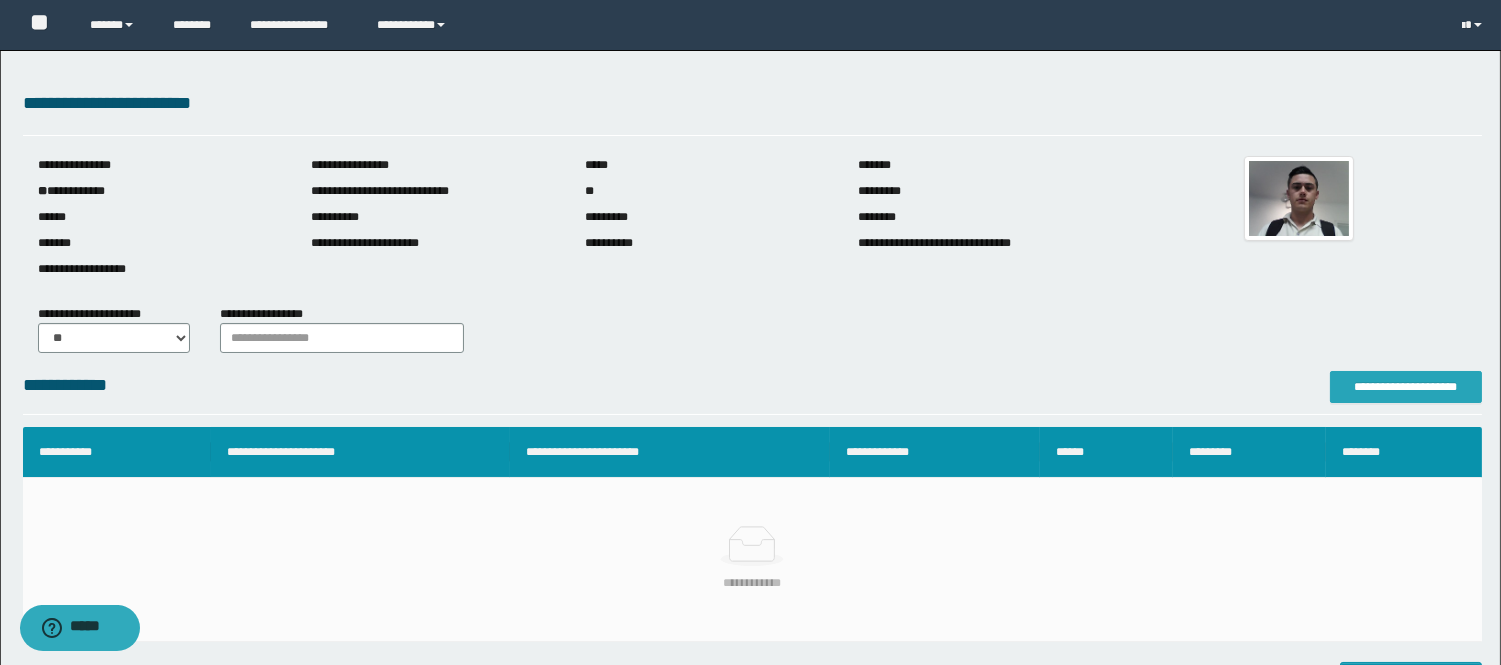 click on "**********" at bounding box center [1406, 387] 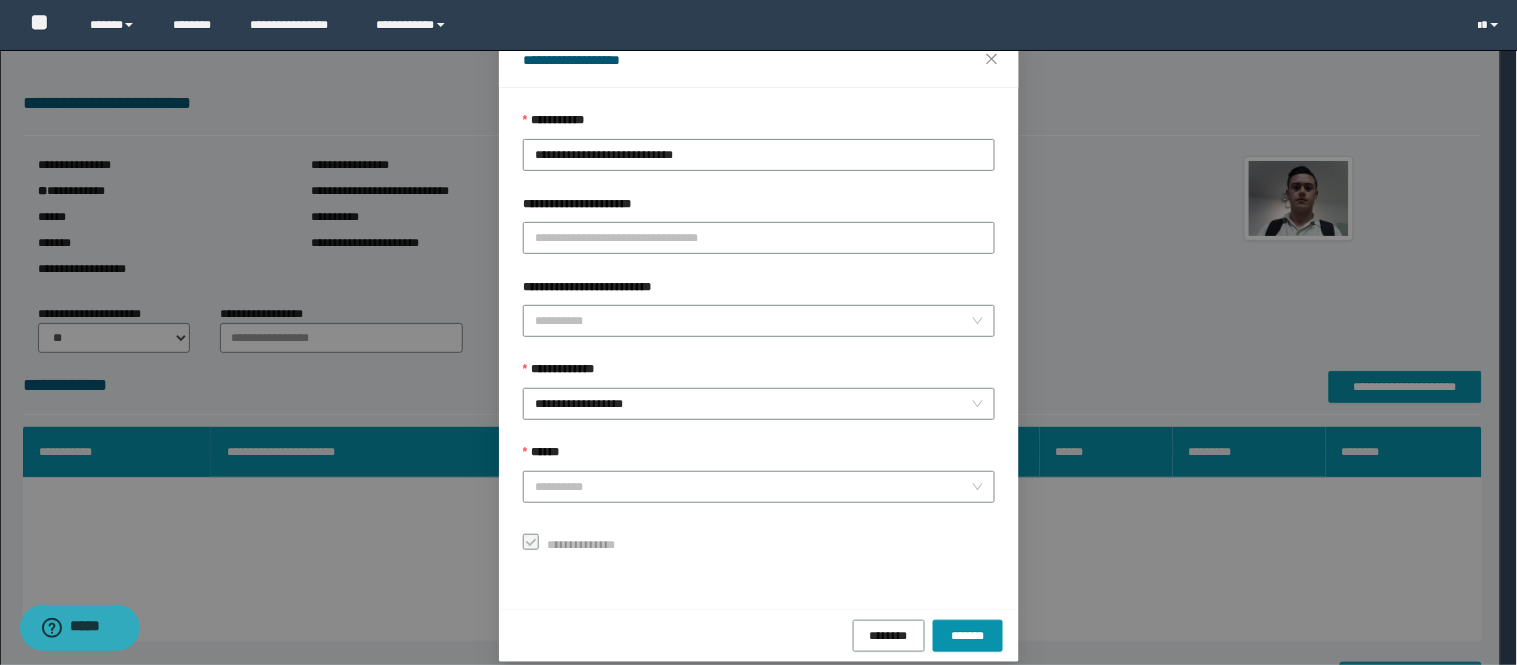 scroll, scrollTop: 87, scrollLeft: 0, axis: vertical 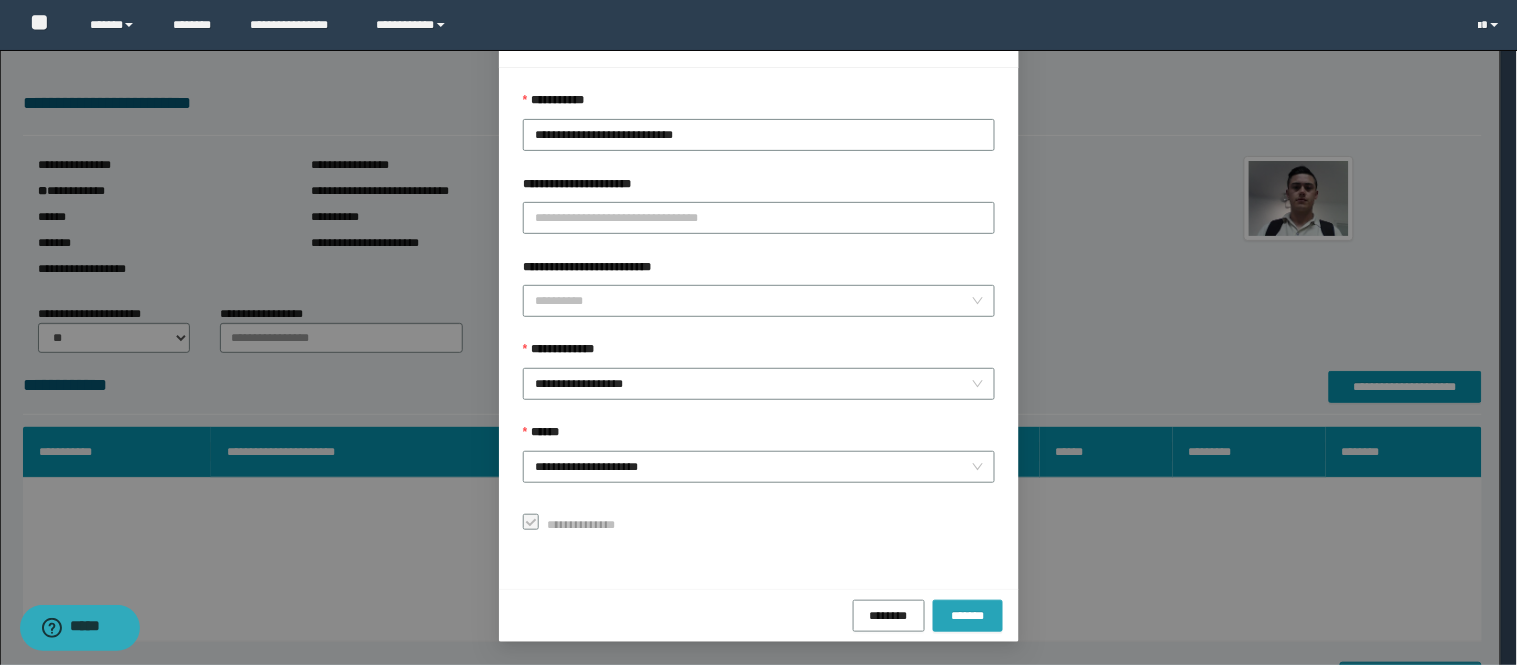 click on "*******" at bounding box center (968, 615) 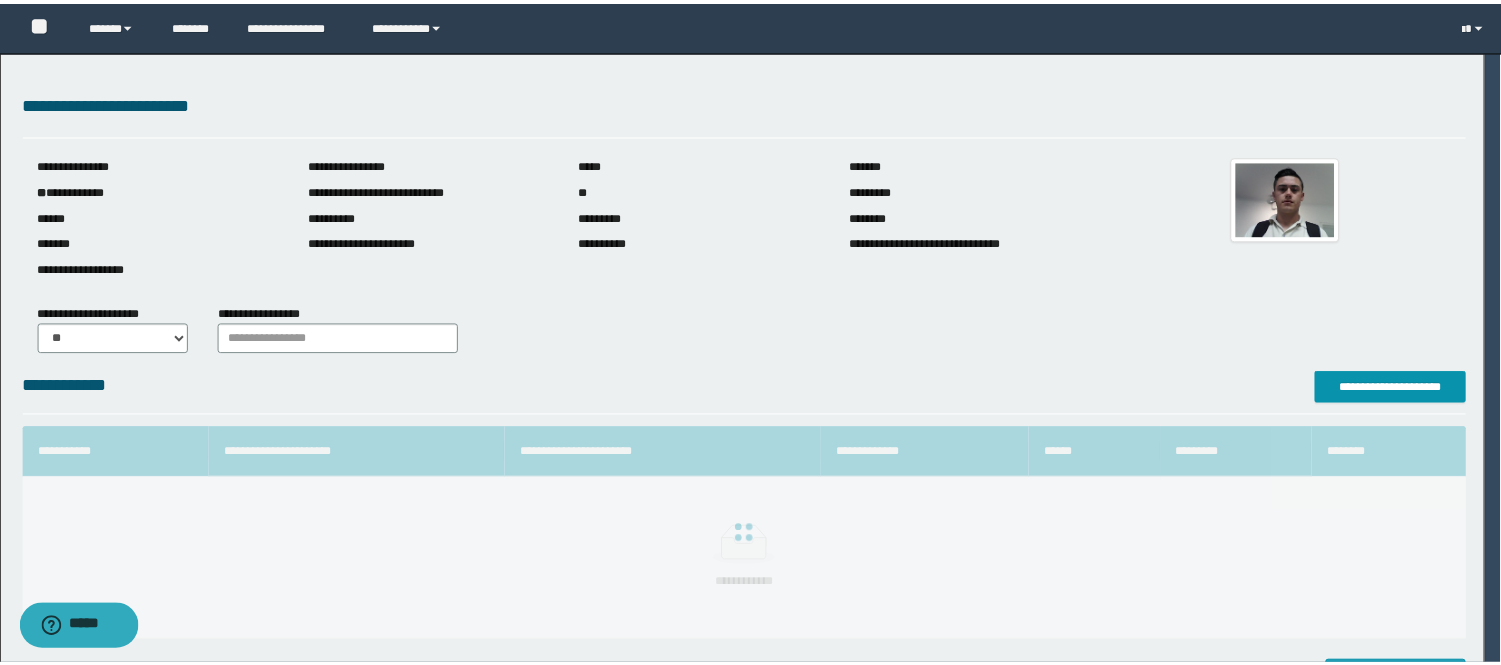scroll, scrollTop: 41, scrollLeft: 0, axis: vertical 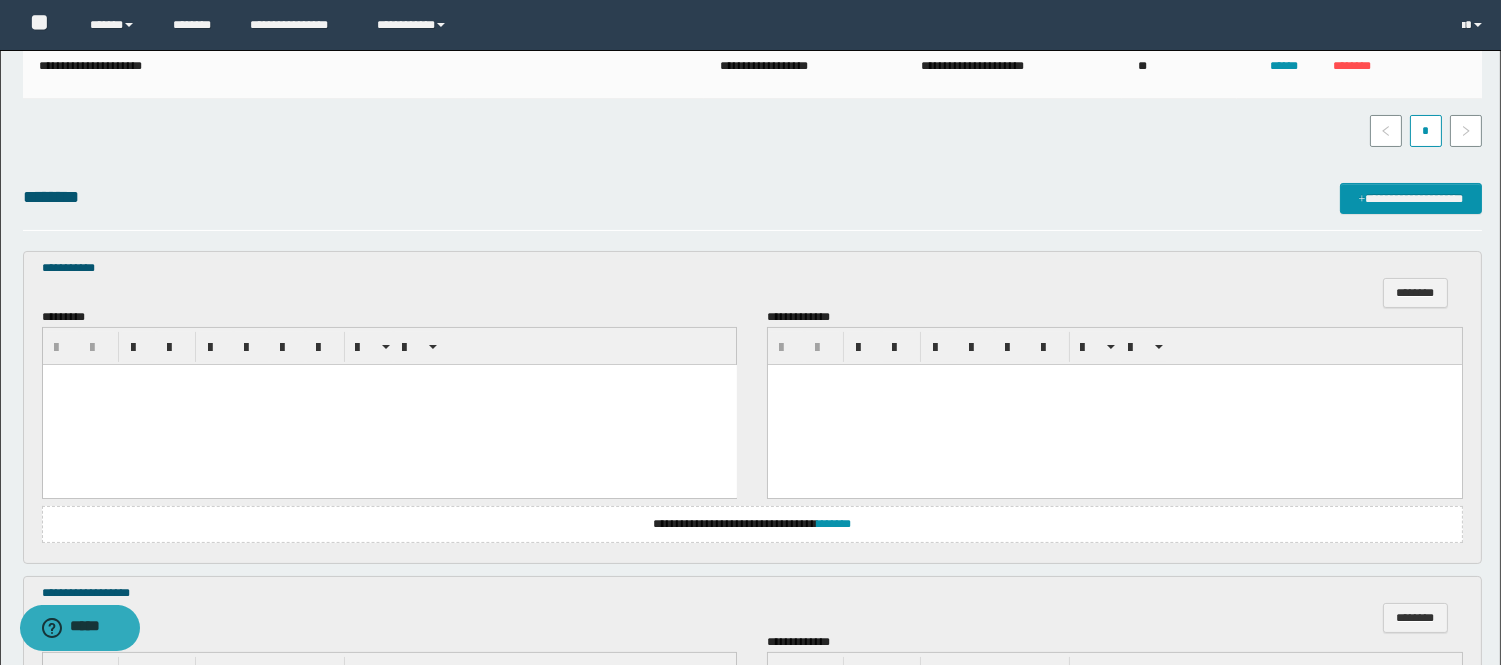 click at bounding box center (389, 404) 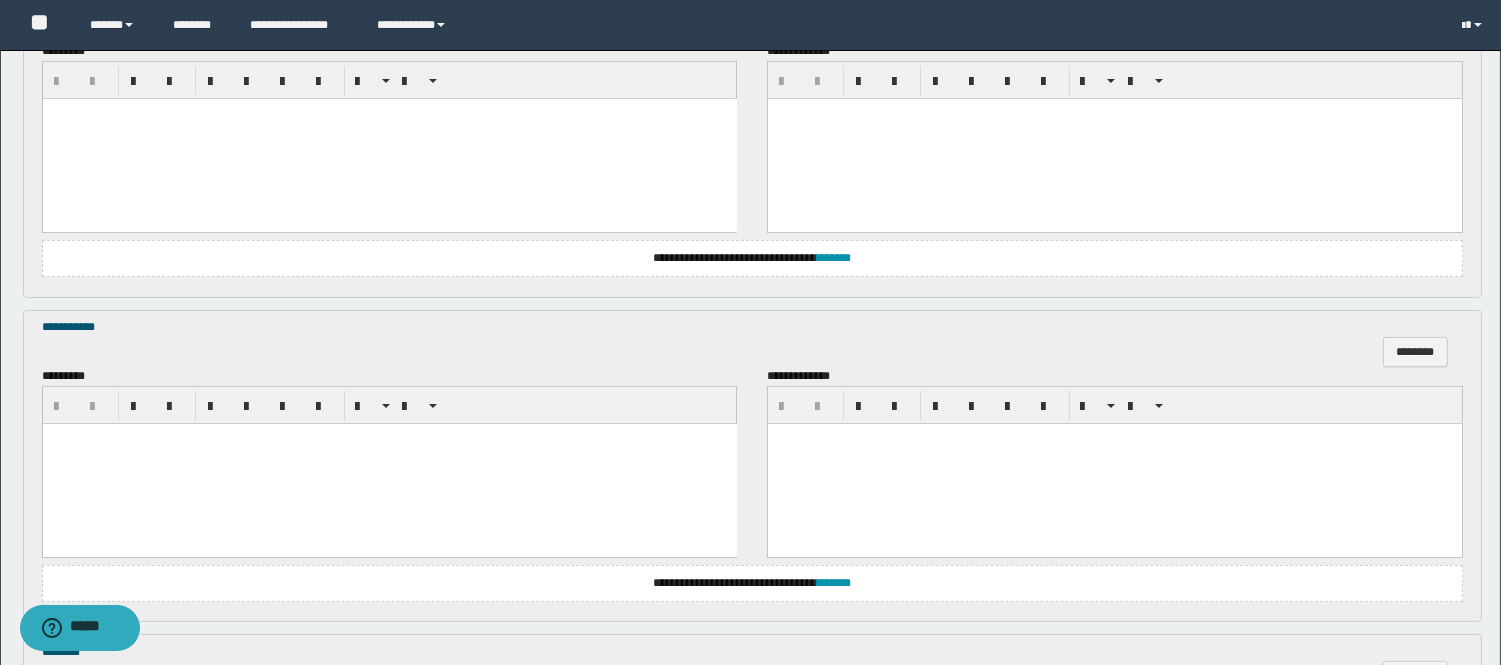 scroll, scrollTop: 1333, scrollLeft: 0, axis: vertical 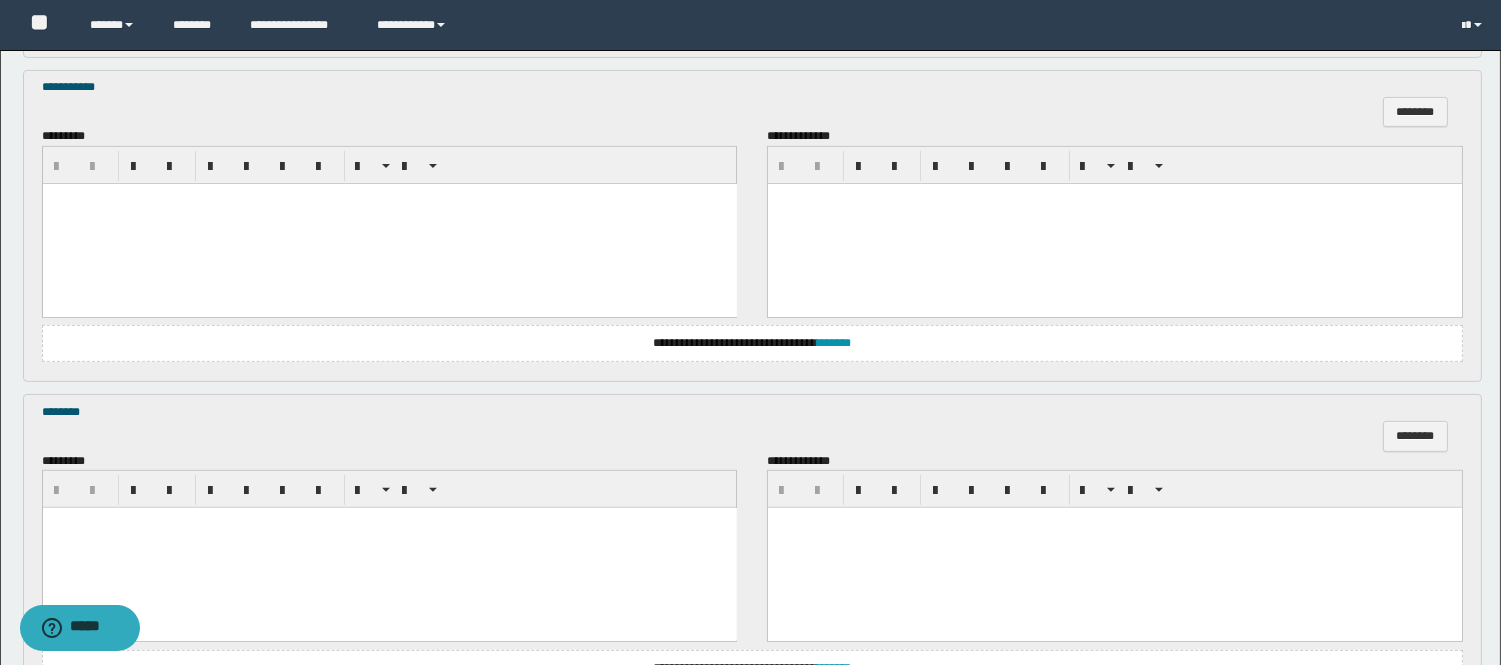 click at bounding box center (389, 223) 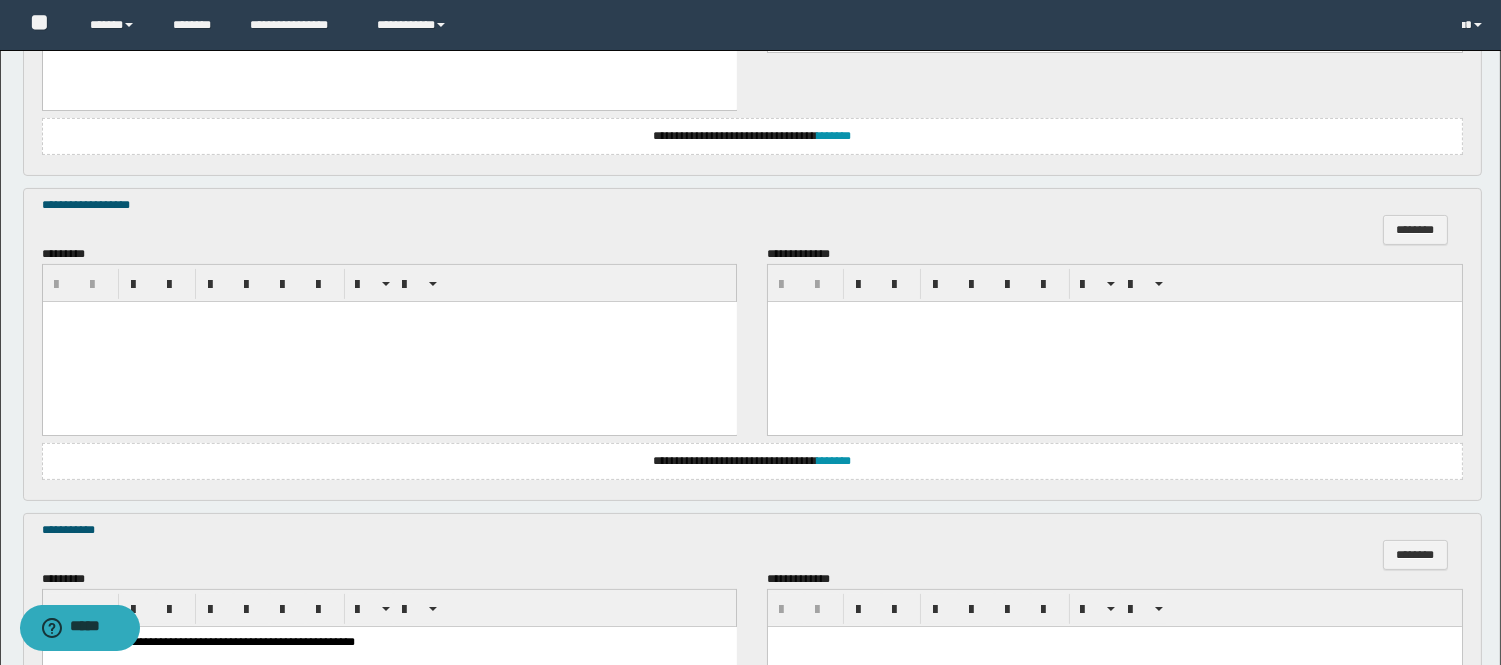 scroll, scrollTop: 888, scrollLeft: 0, axis: vertical 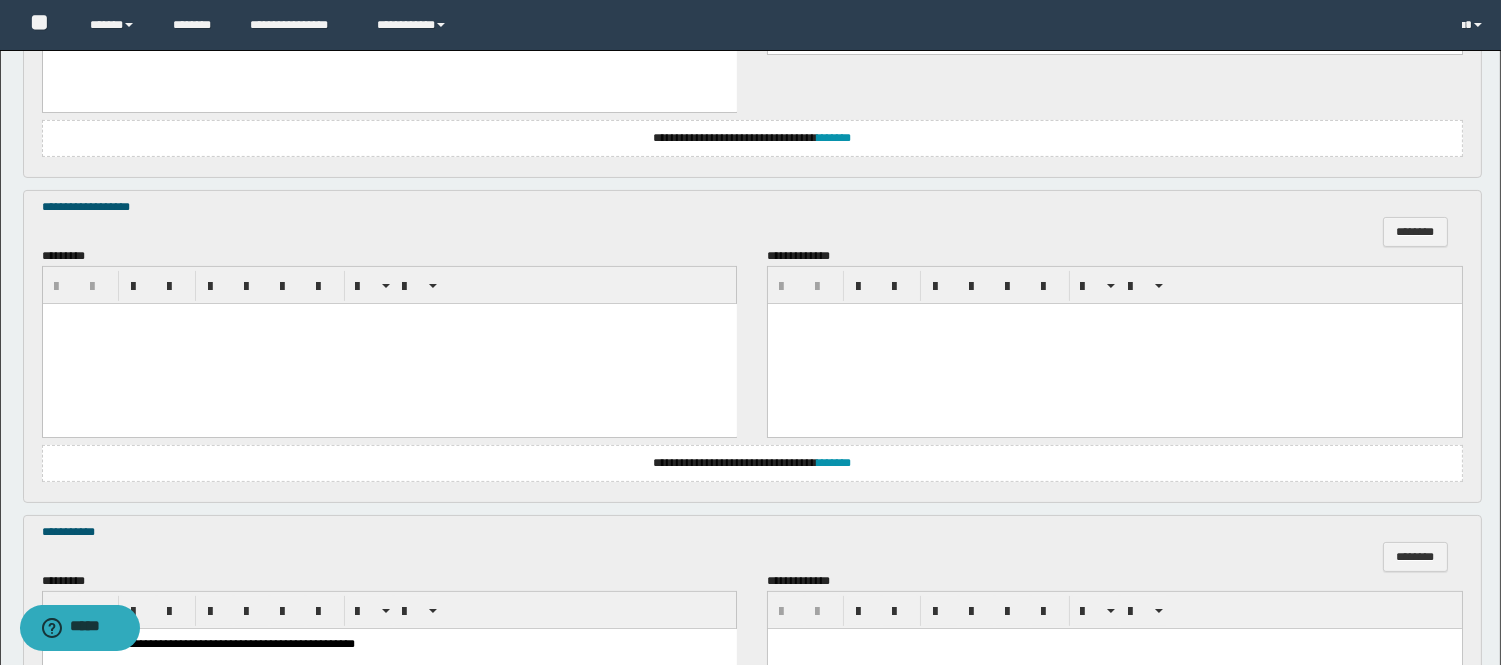 click at bounding box center (389, 343) 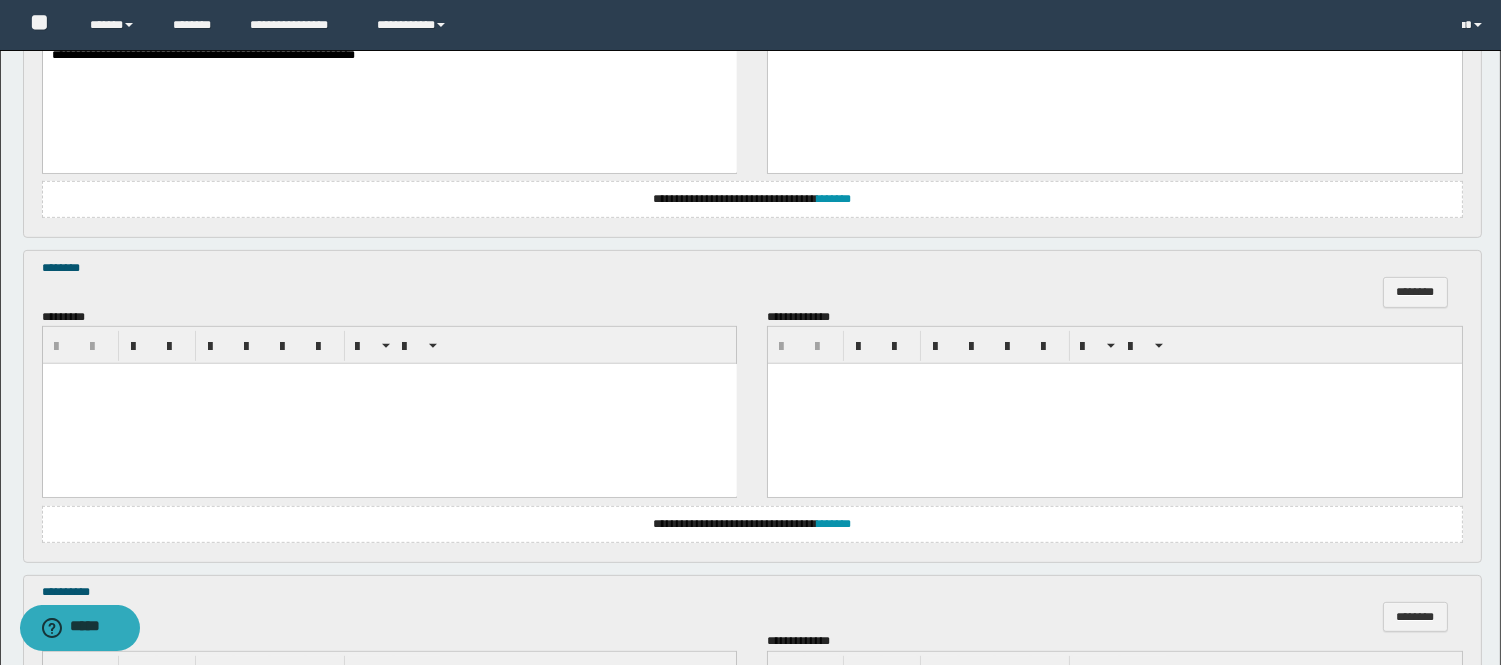 scroll, scrollTop: 1555, scrollLeft: 0, axis: vertical 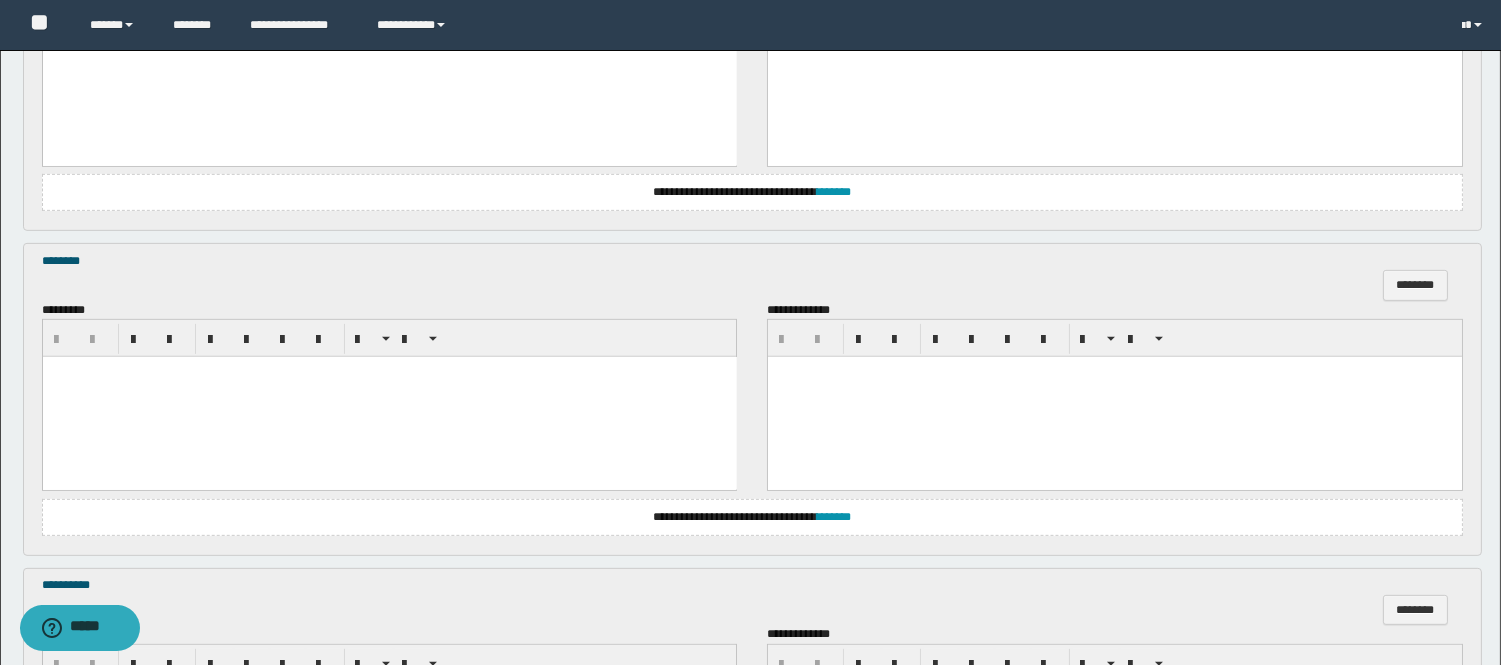 click at bounding box center [389, 397] 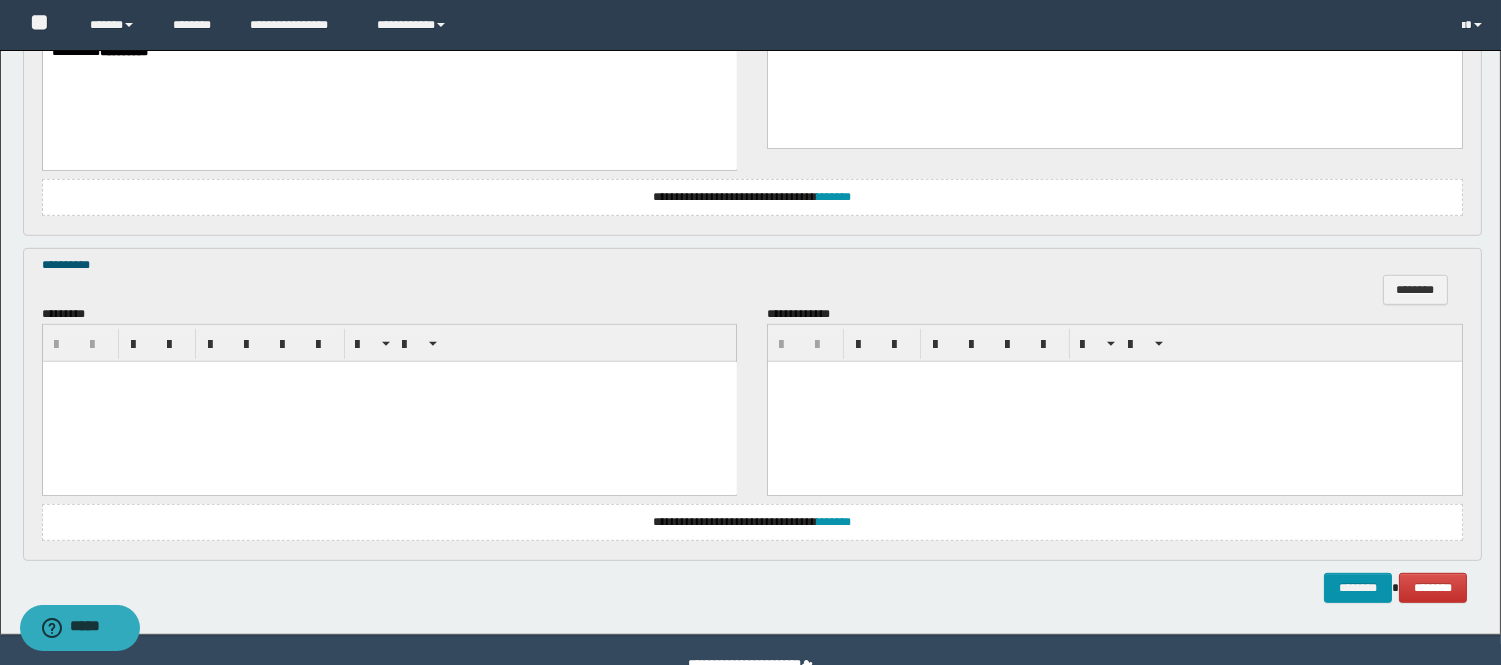 scroll, scrollTop: 1943, scrollLeft: 0, axis: vertical 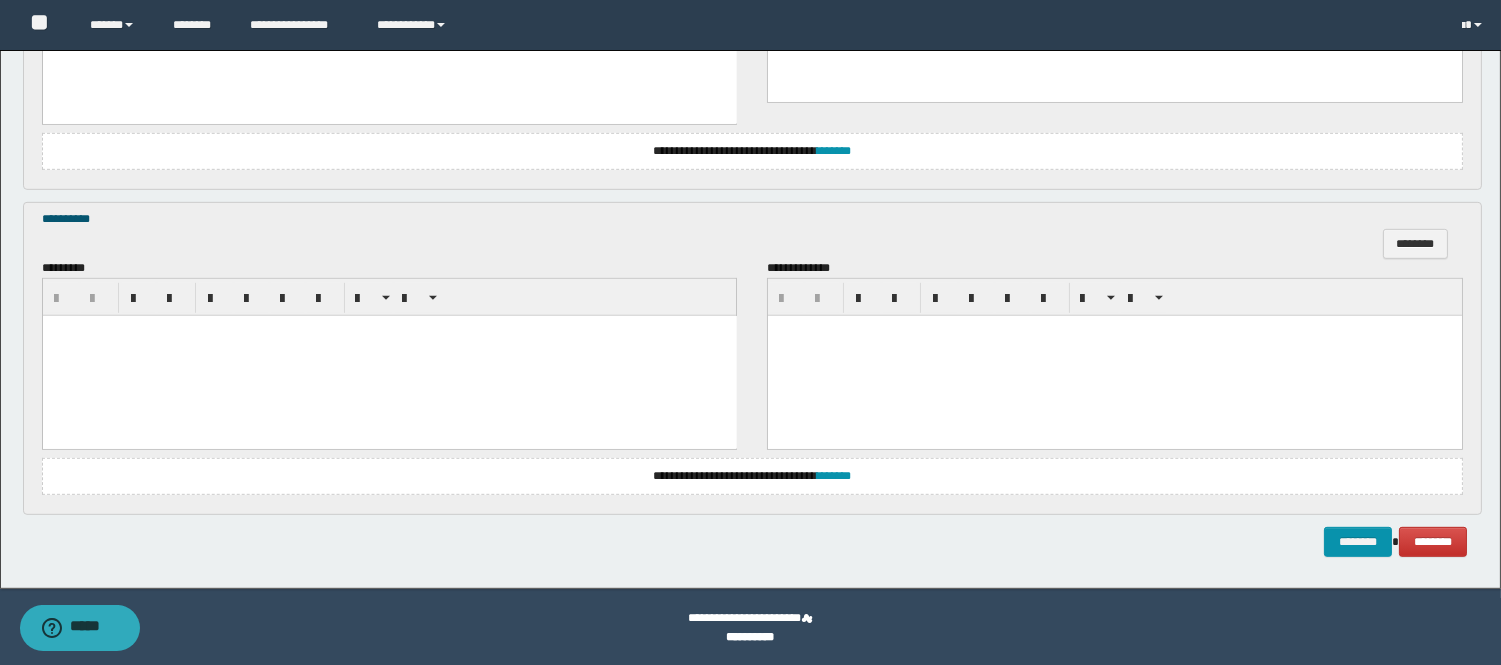 paste 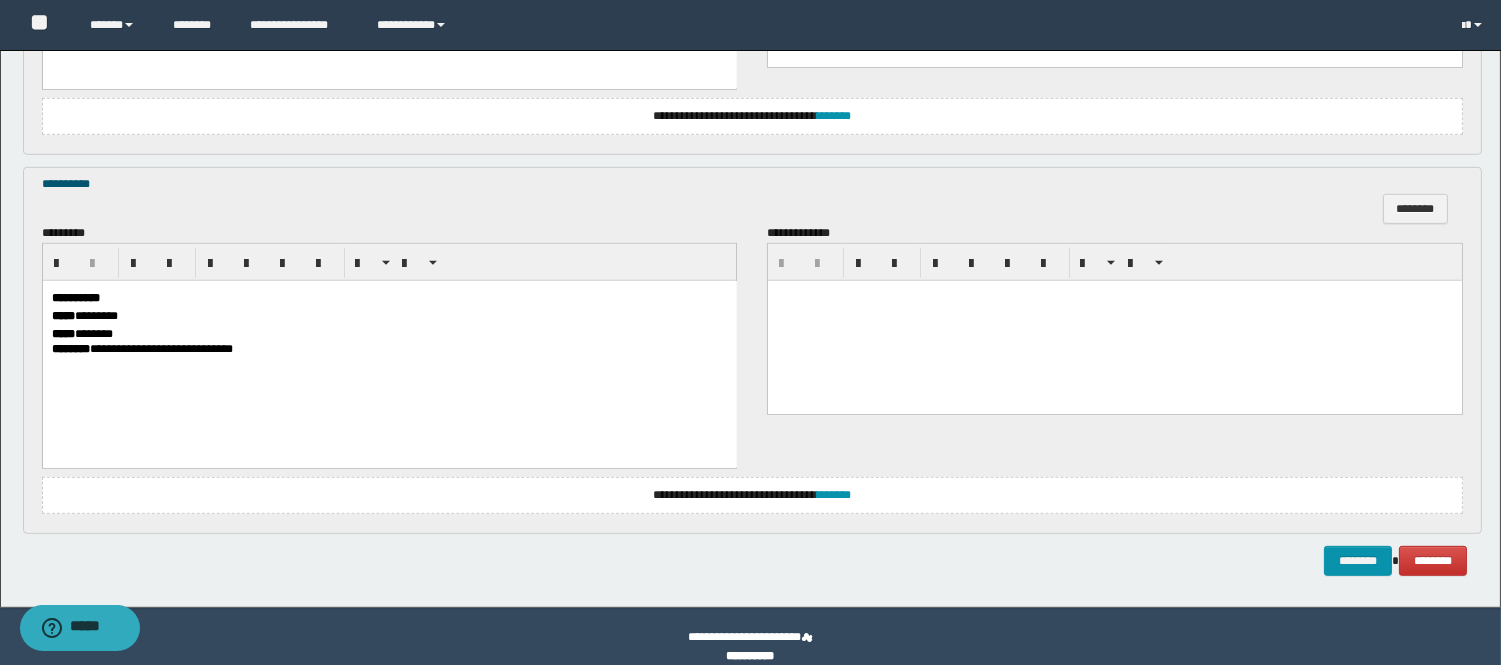 scroll, scrollTop: 1997, scrollLeft: 0, axis: vertical 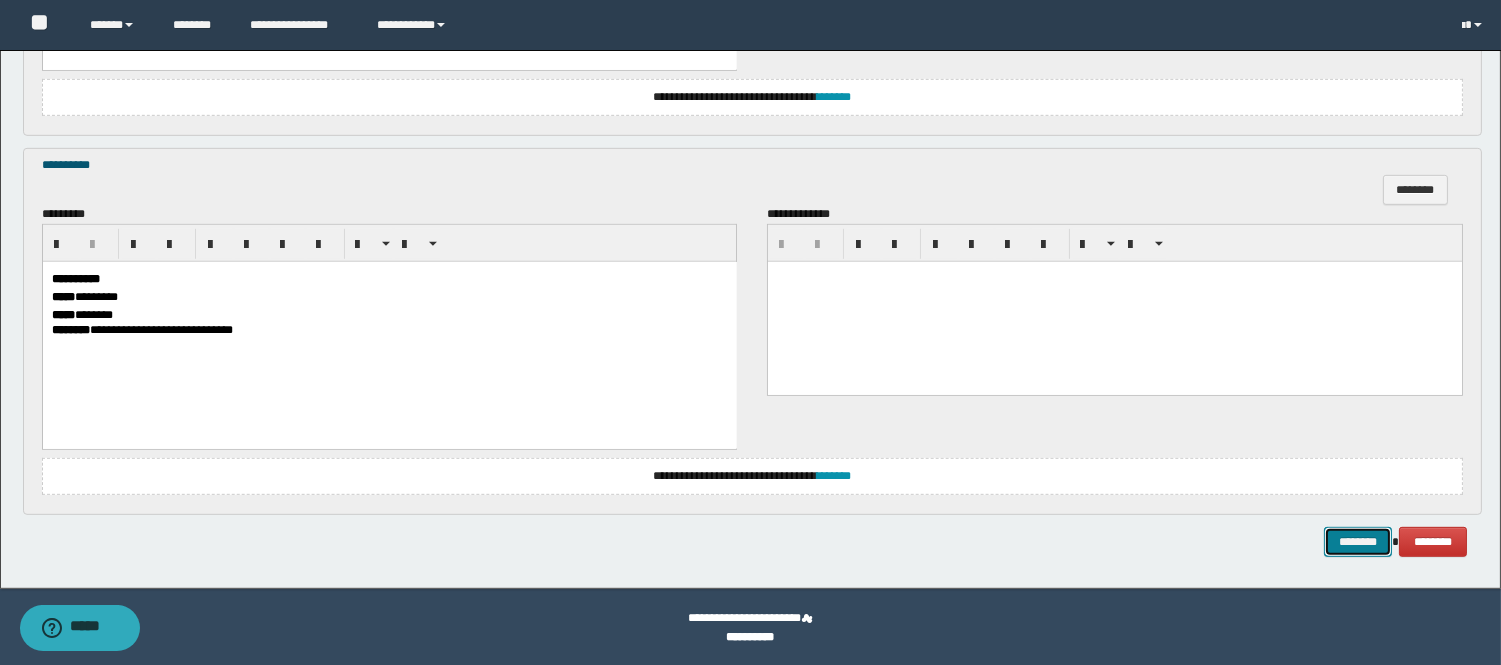 click on "********" at bounding box center (1358, 542) 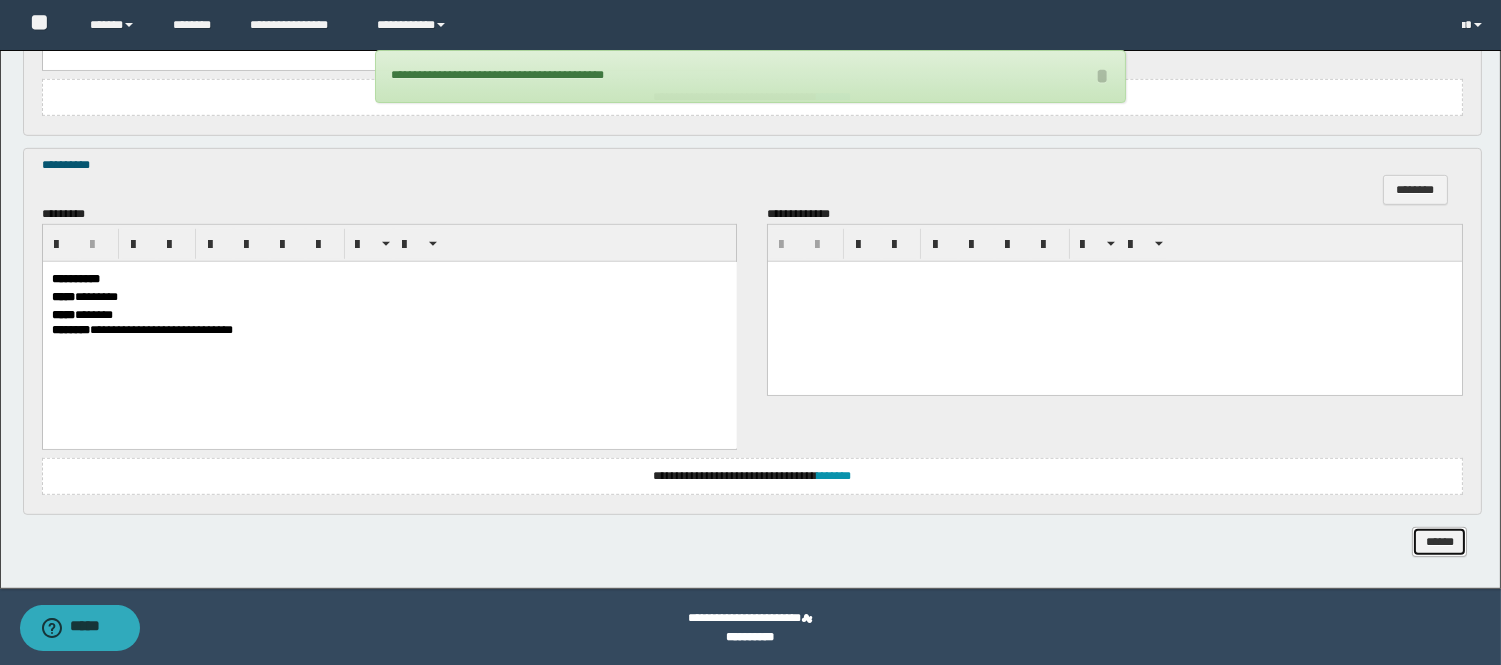 click on "******" at bounding box center (1439, 542) 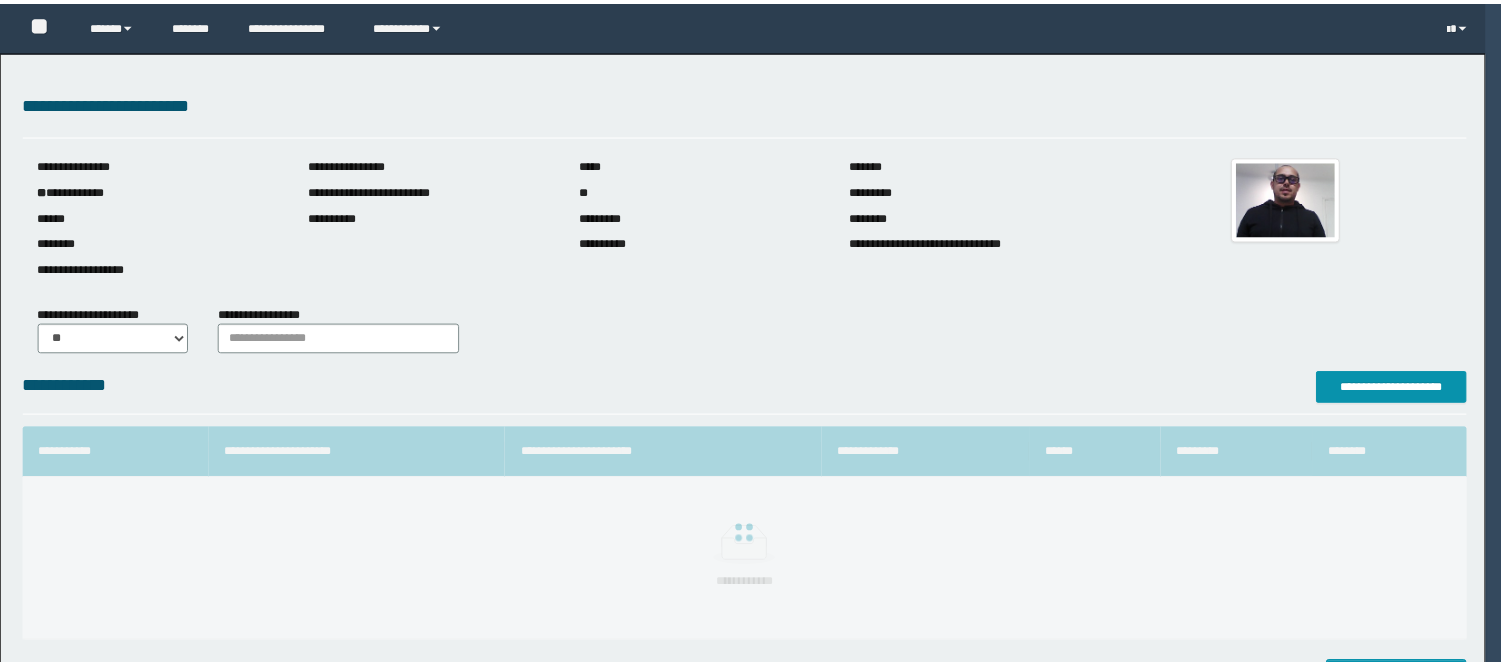 scroll, scrollTop: 0, scrollLeft: 0, axis: both 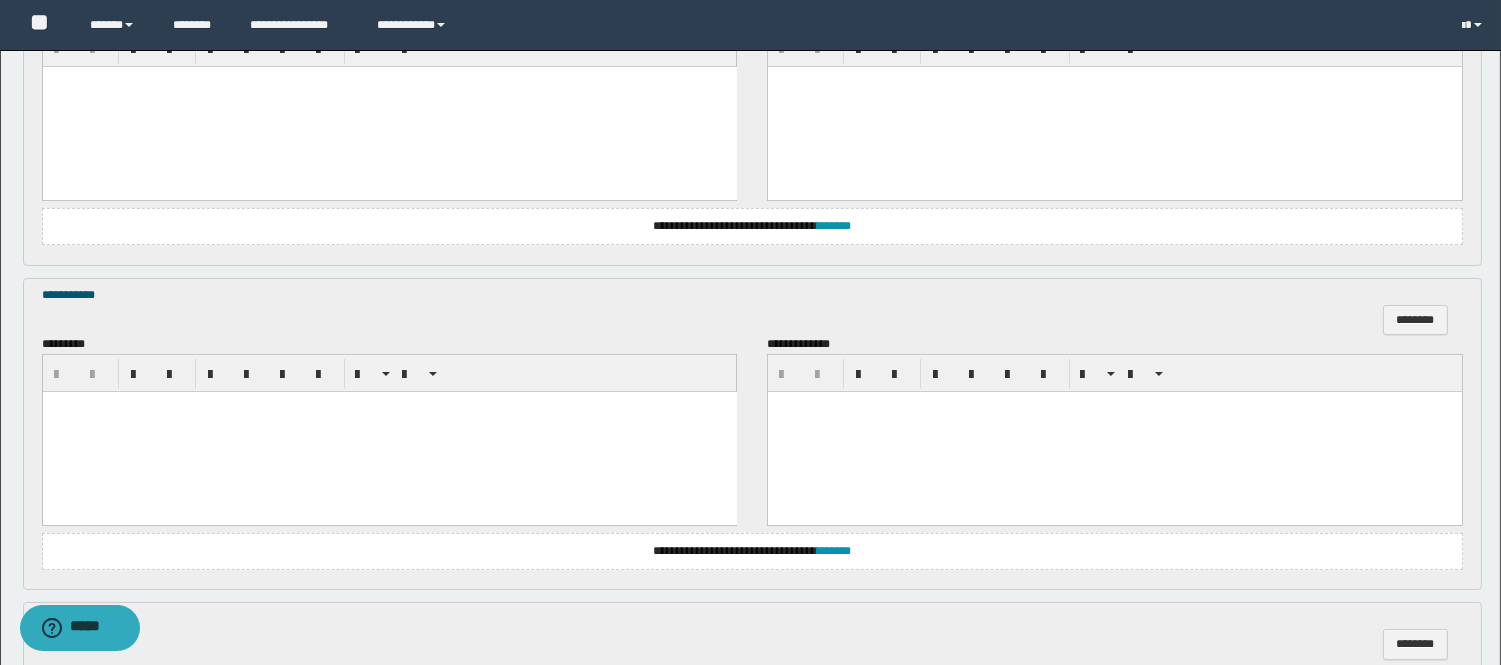 click at bounding box center [389, 431] 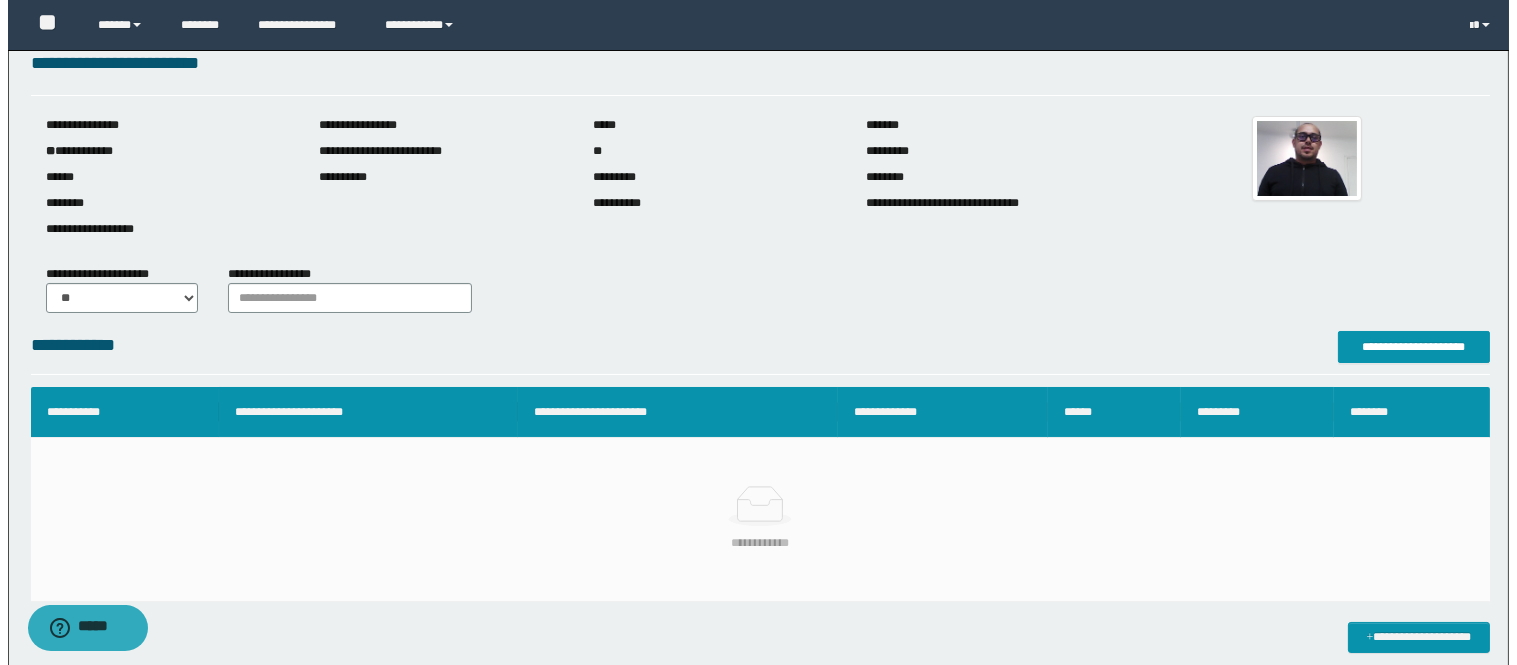 scroll, scrollTop: 0, scrollLeft: 0, axis: both 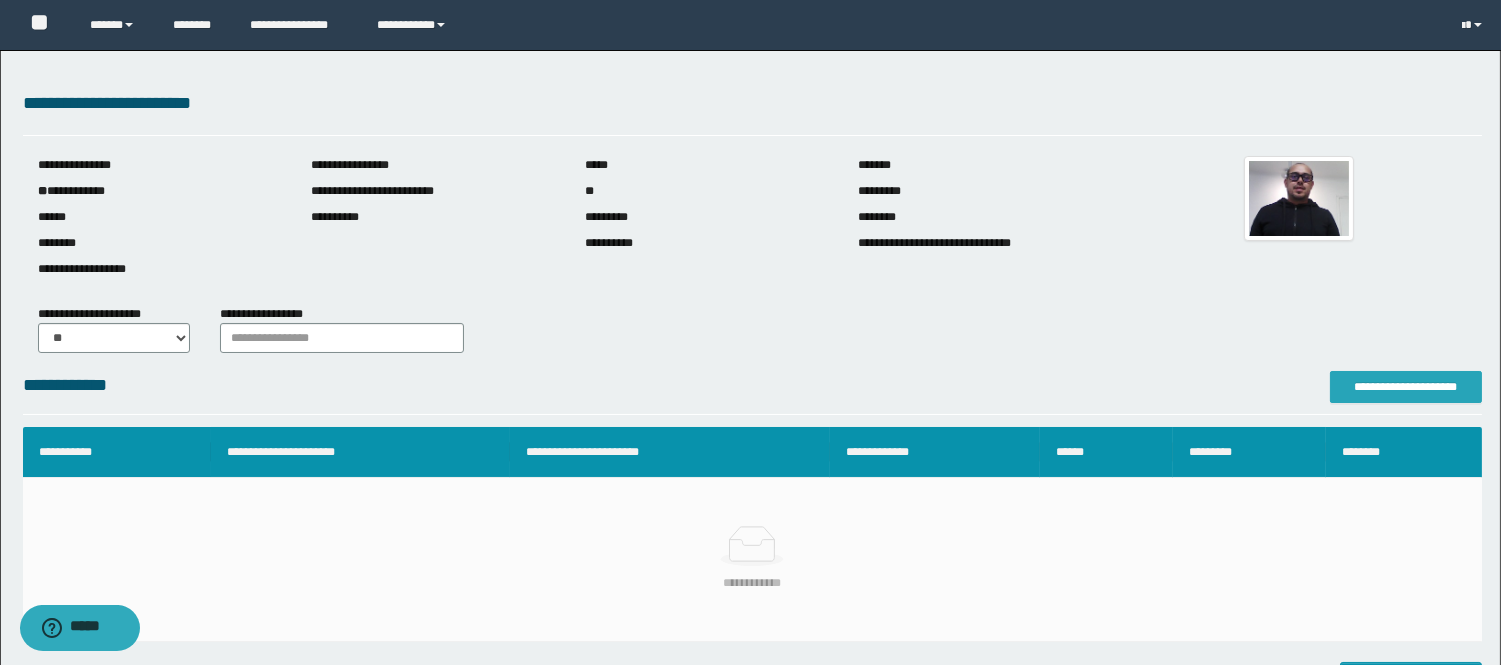 click on "**********" at bounding box center (1406, 387) 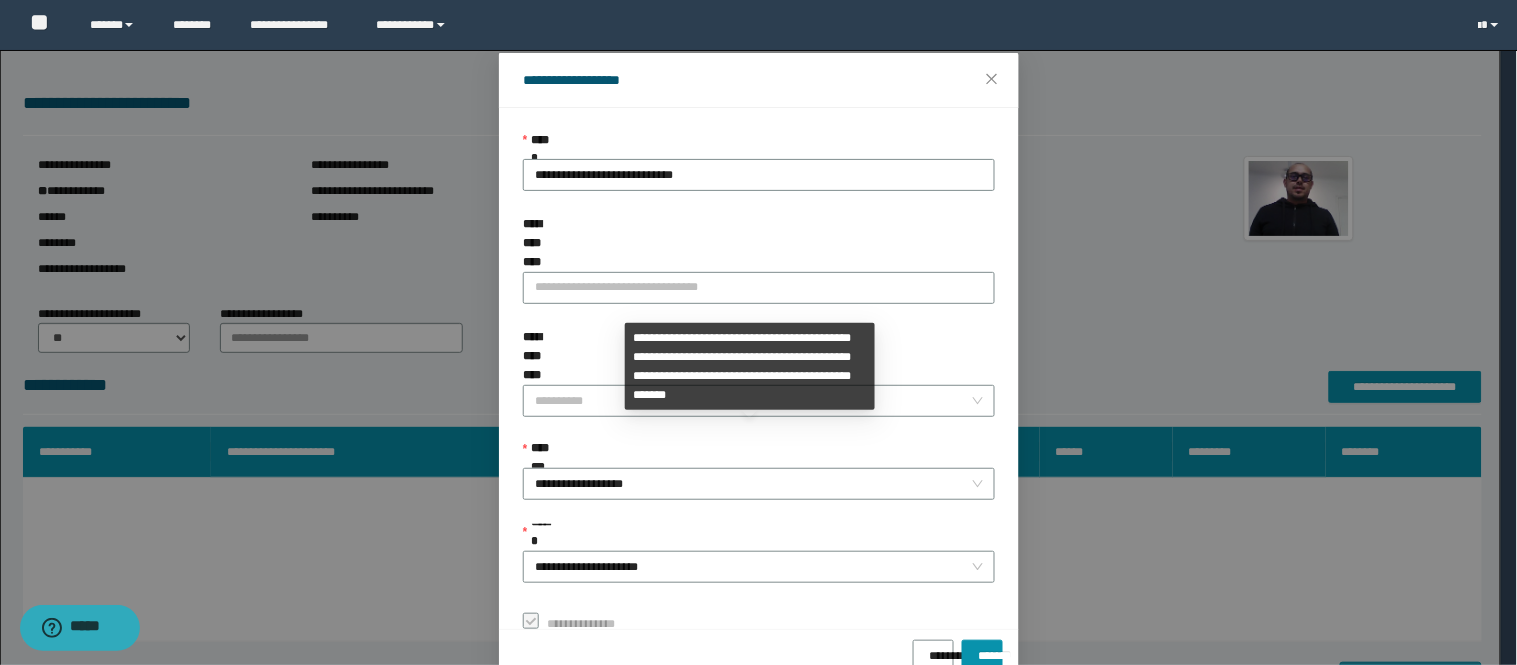 scroll, scrollTop: 87, scrollLeft: 0, axis: vertical 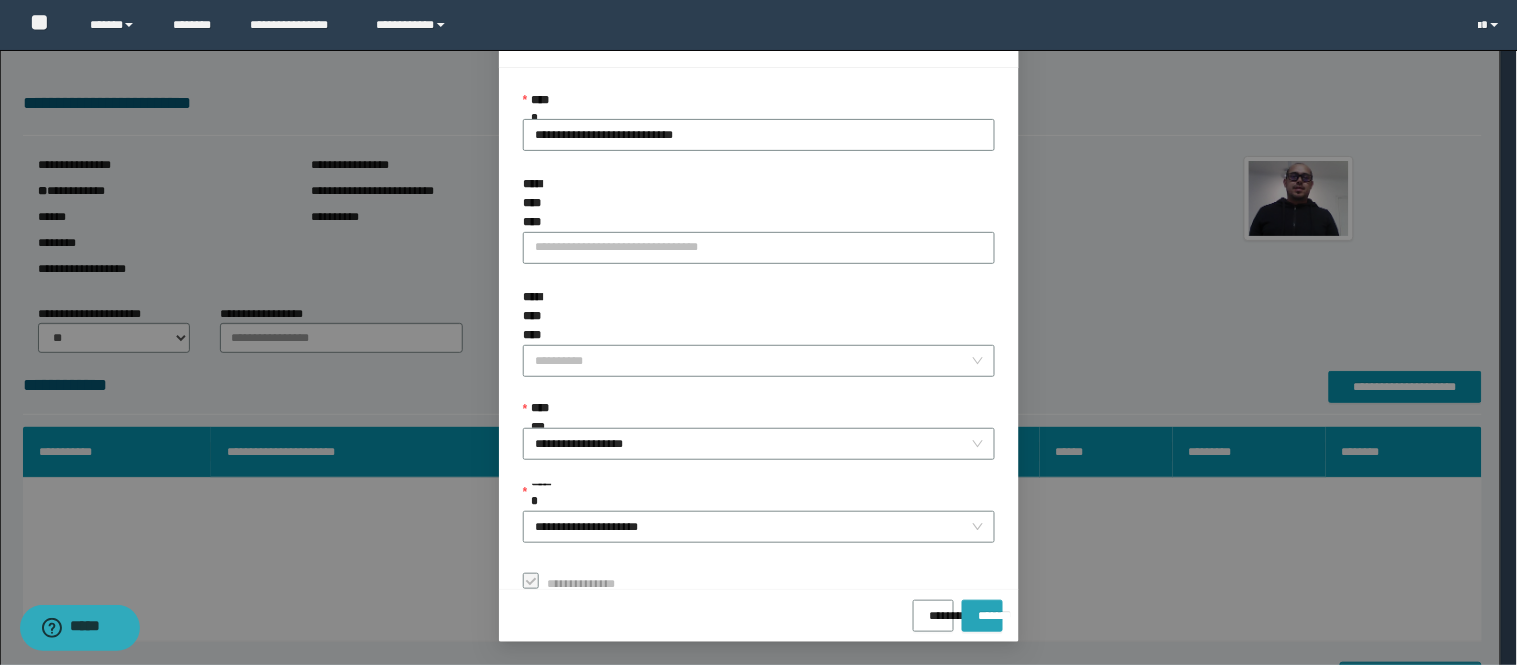 click on "*******" at bounding box center [982, 609] 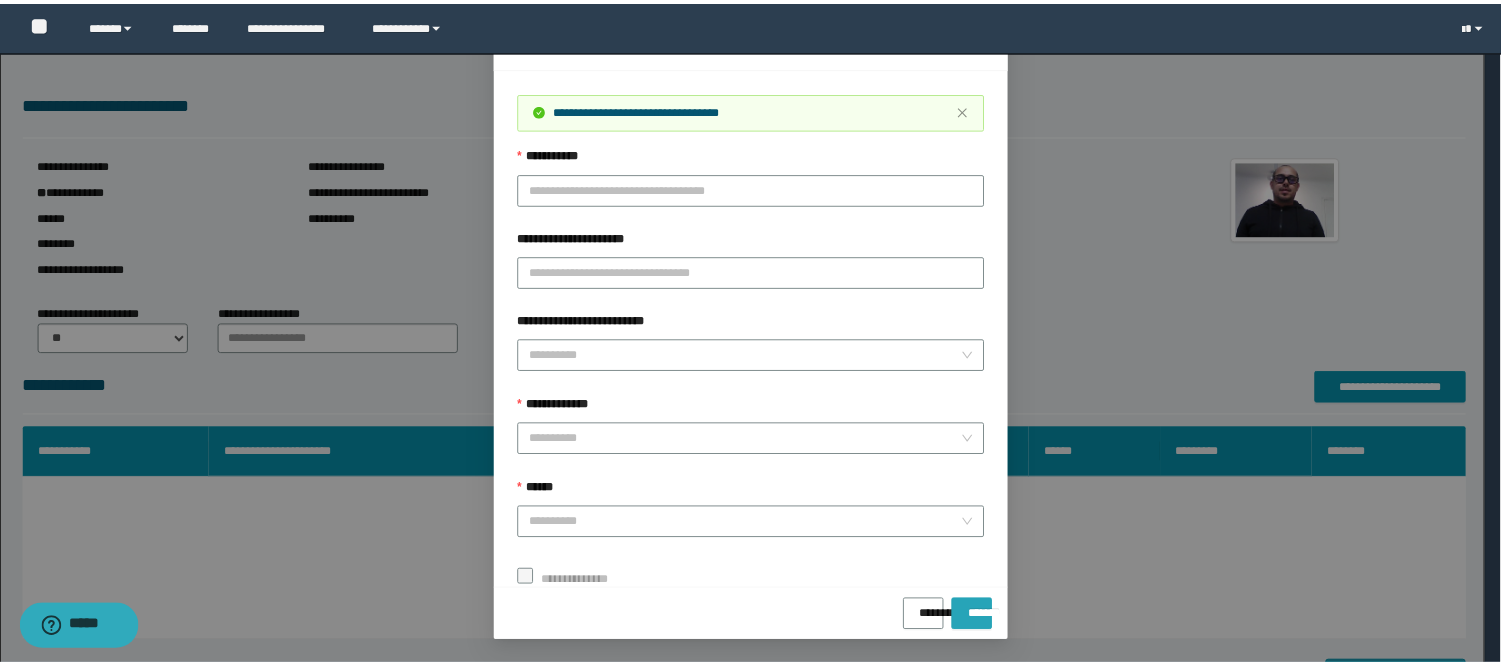 scroll, scrollTop: 41, scrollLeft: 0, axis: vertical 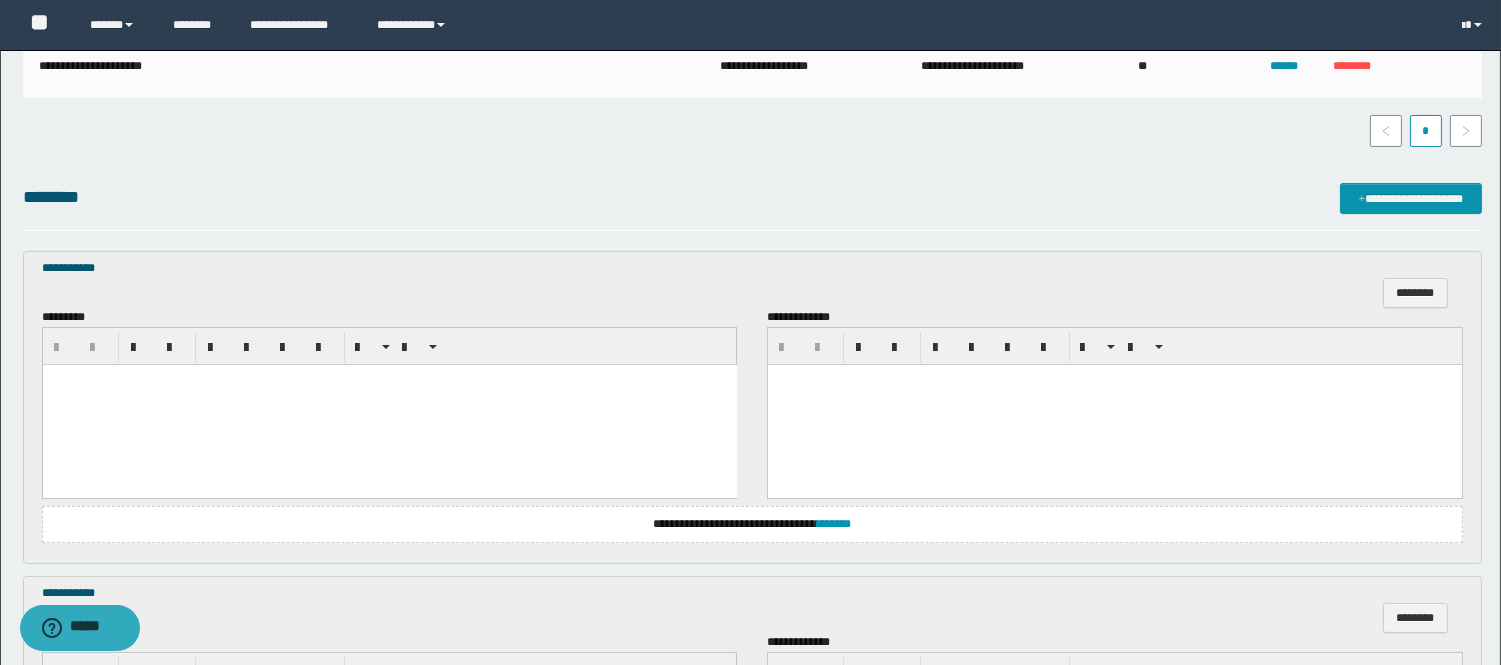 click at bounding box center [389, 404] 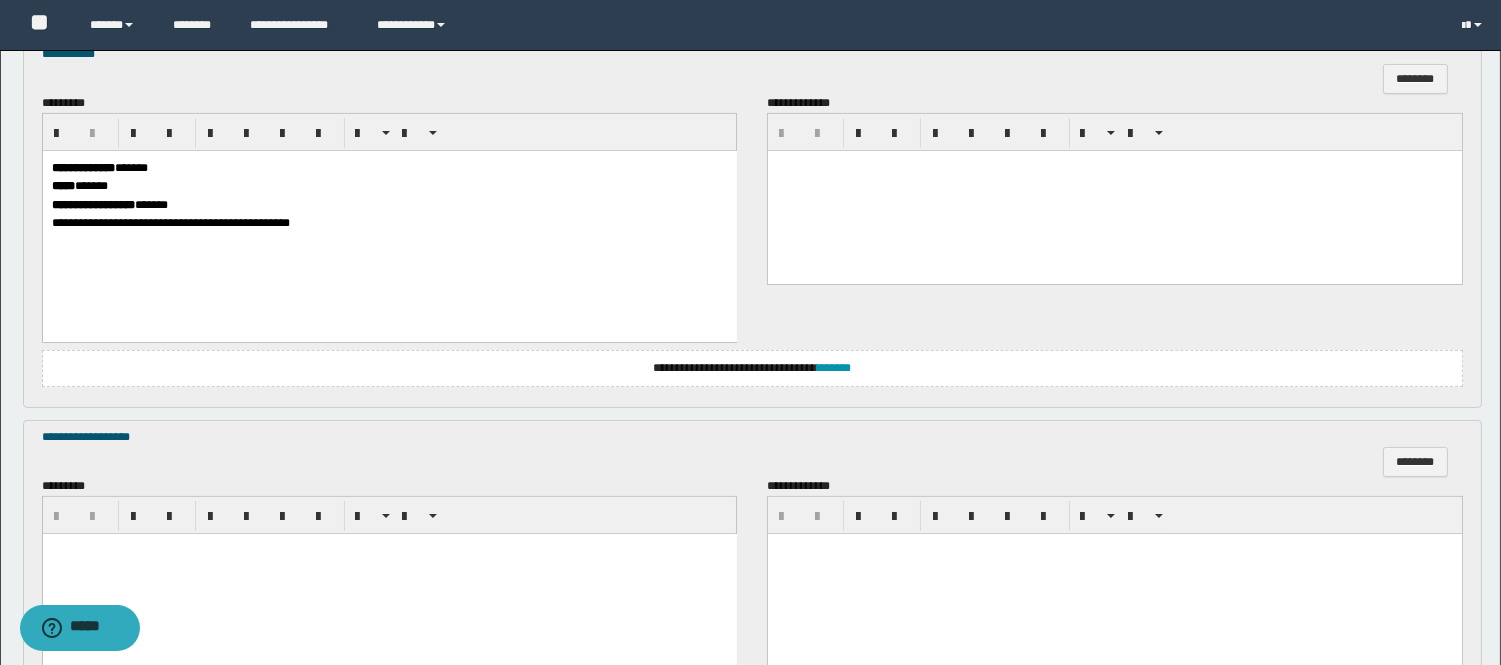 scroll, scrollTop: 1333, scrollLeft: 0, axis: vertical 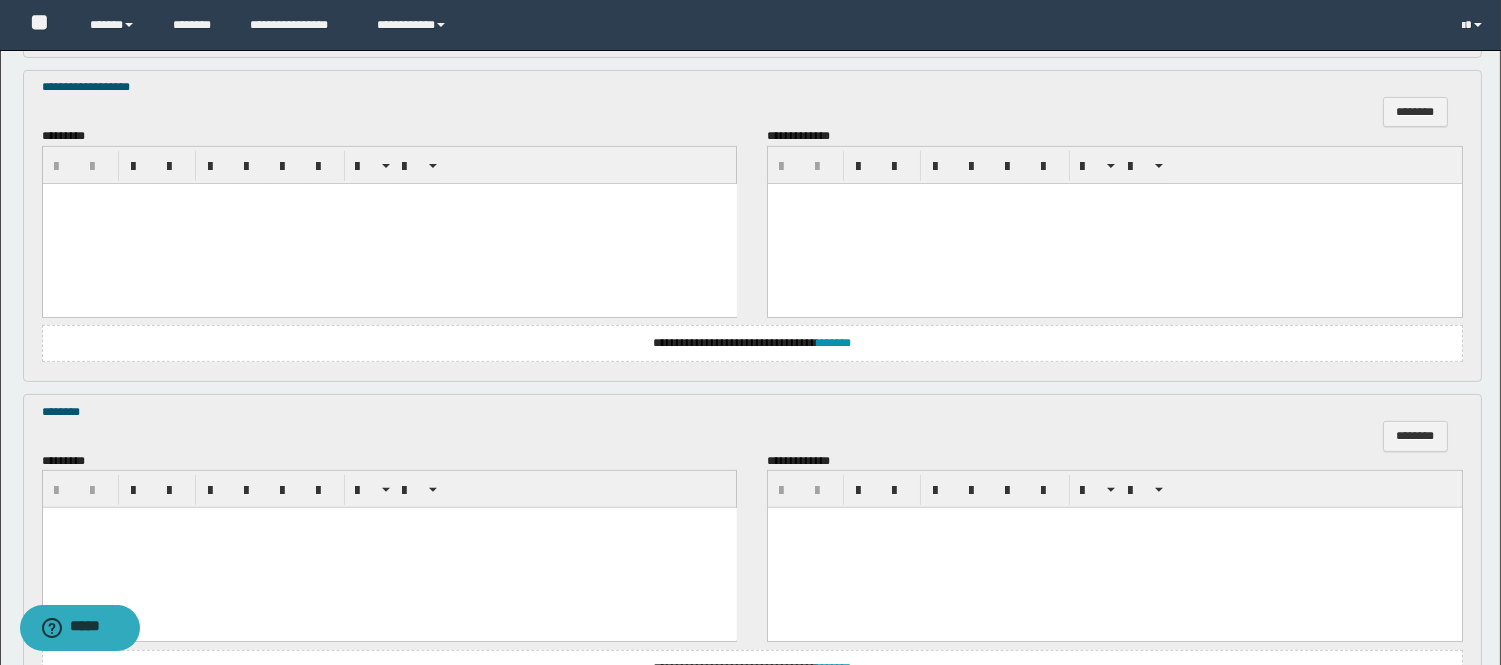 click at bounding box center (389, 223) 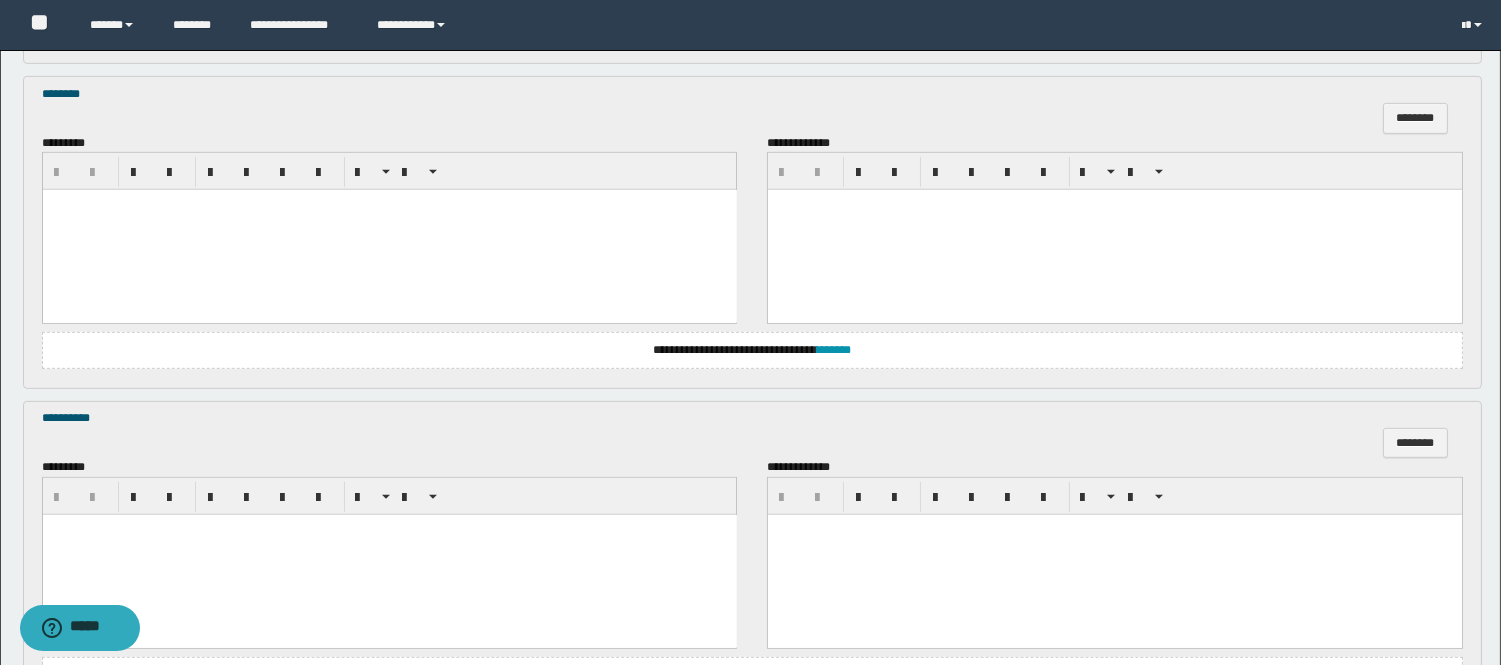 scroll, scrollTop: 1777, scrollLeft: 0, axis: vertical 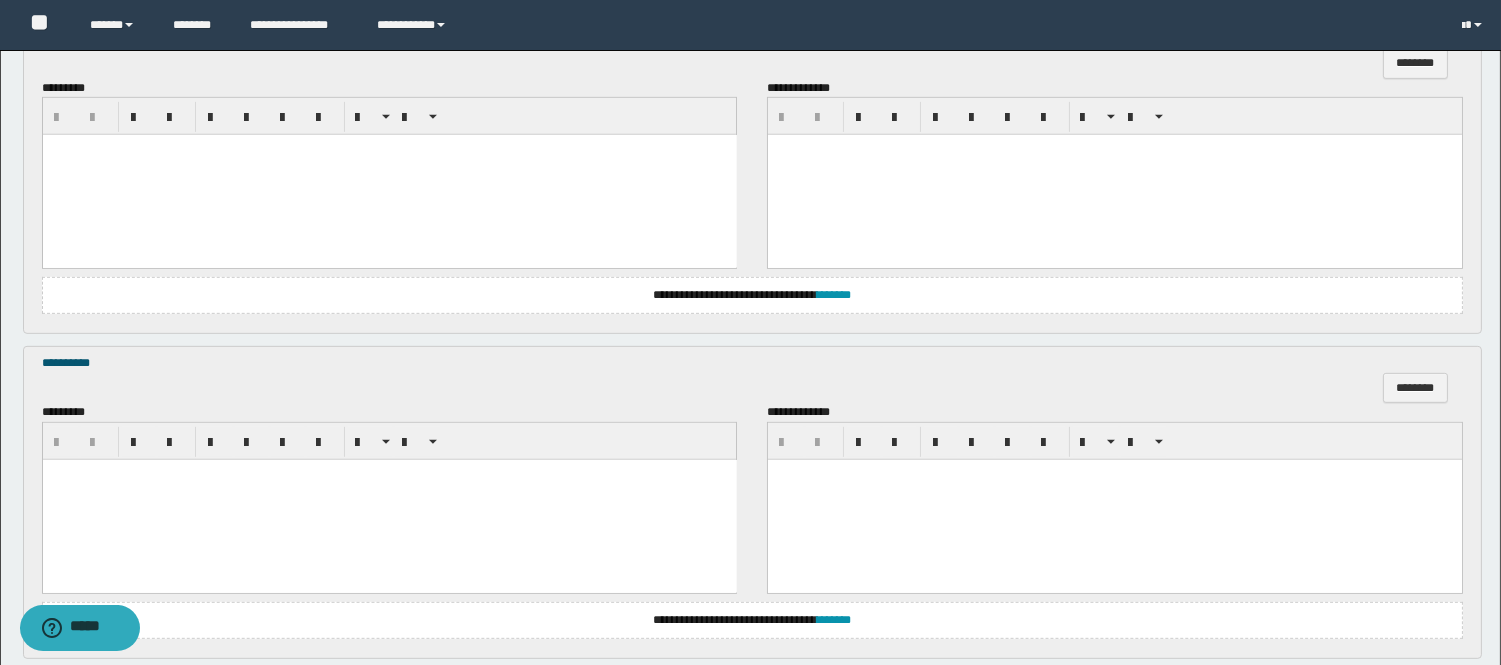 click at bounding box center [389, 175] 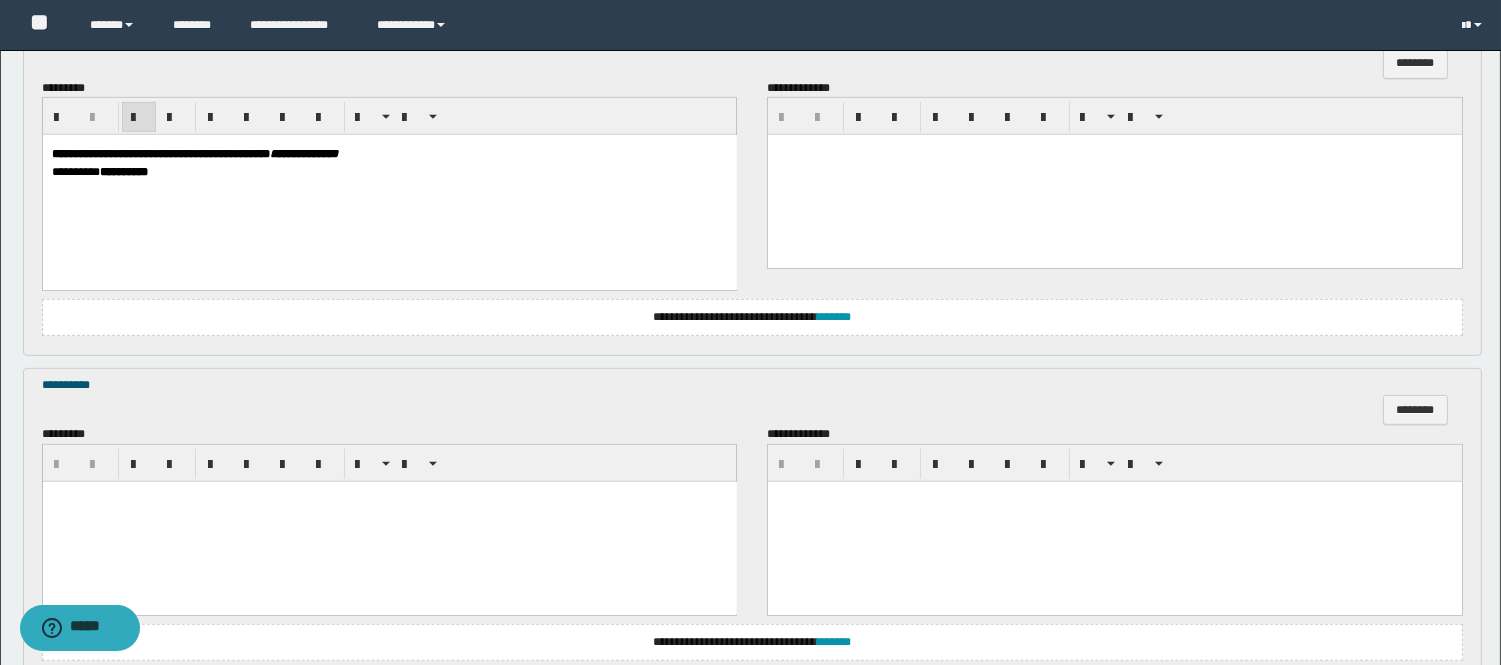 scroll, scrollTop: 1888, scrollLeft: 0, axis: vertical 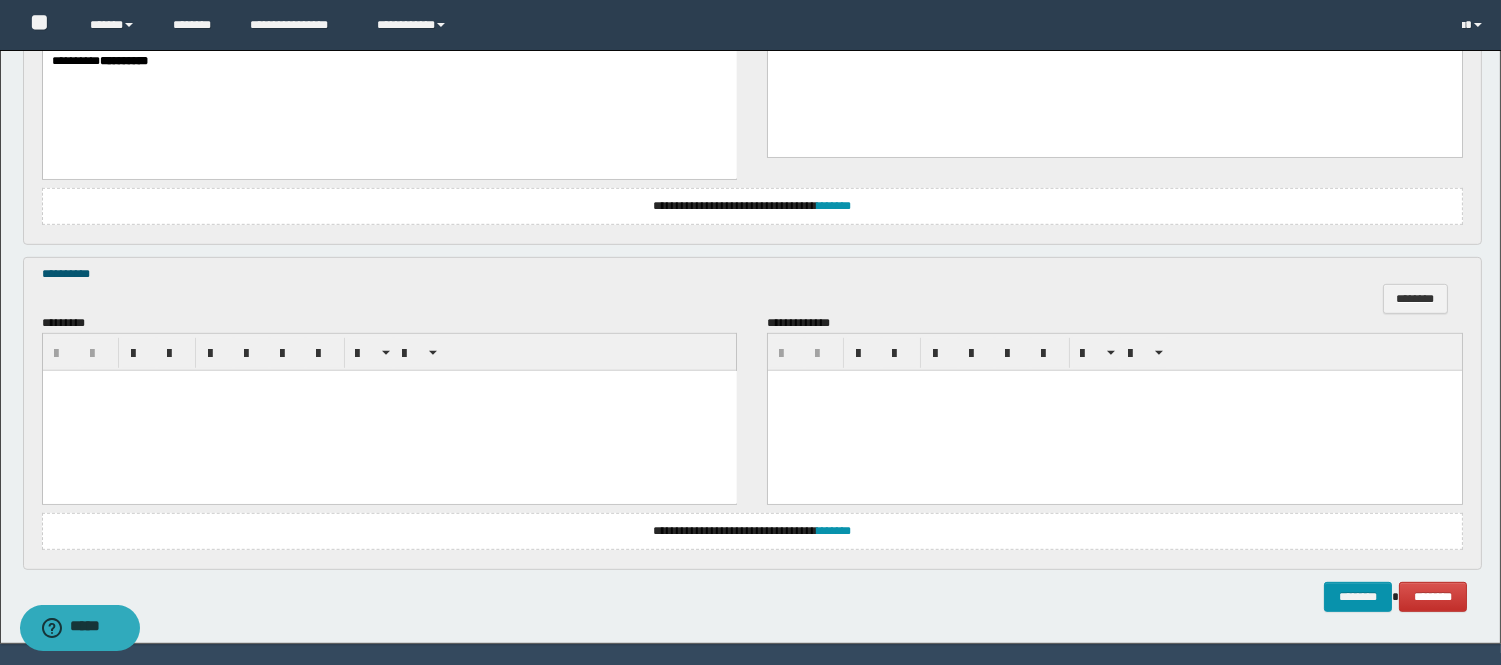 click at bounding box center (389, 411) 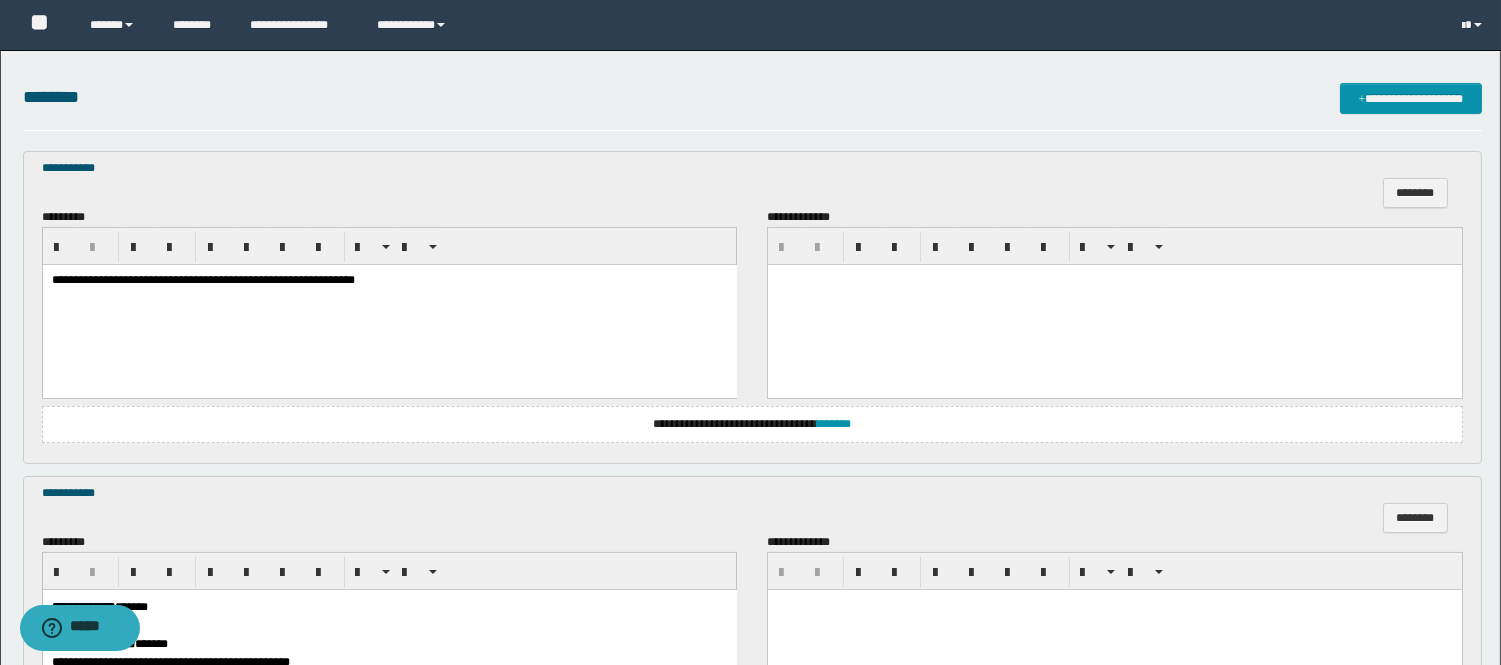 scroll, scrollTop: 333, scrollLeft: 0, axis: vertical 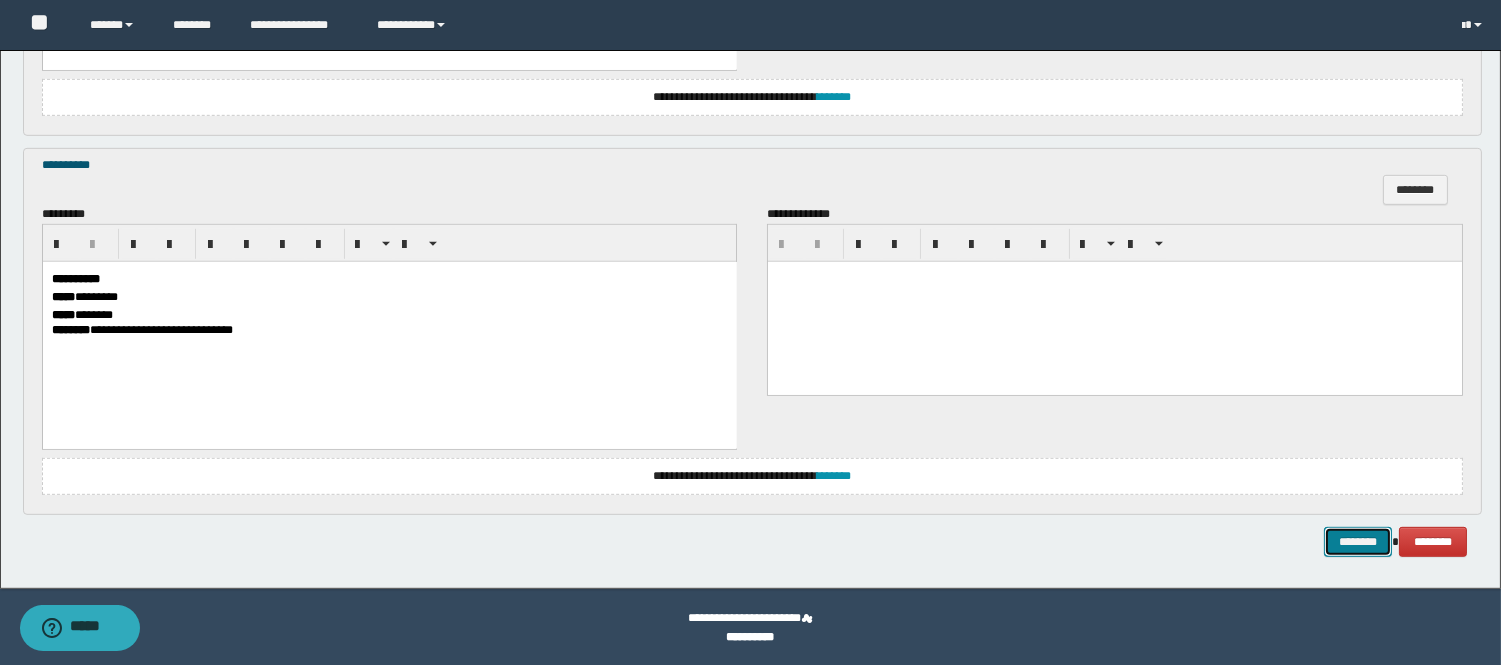 click on "********" at bounding box center [1358, 542] 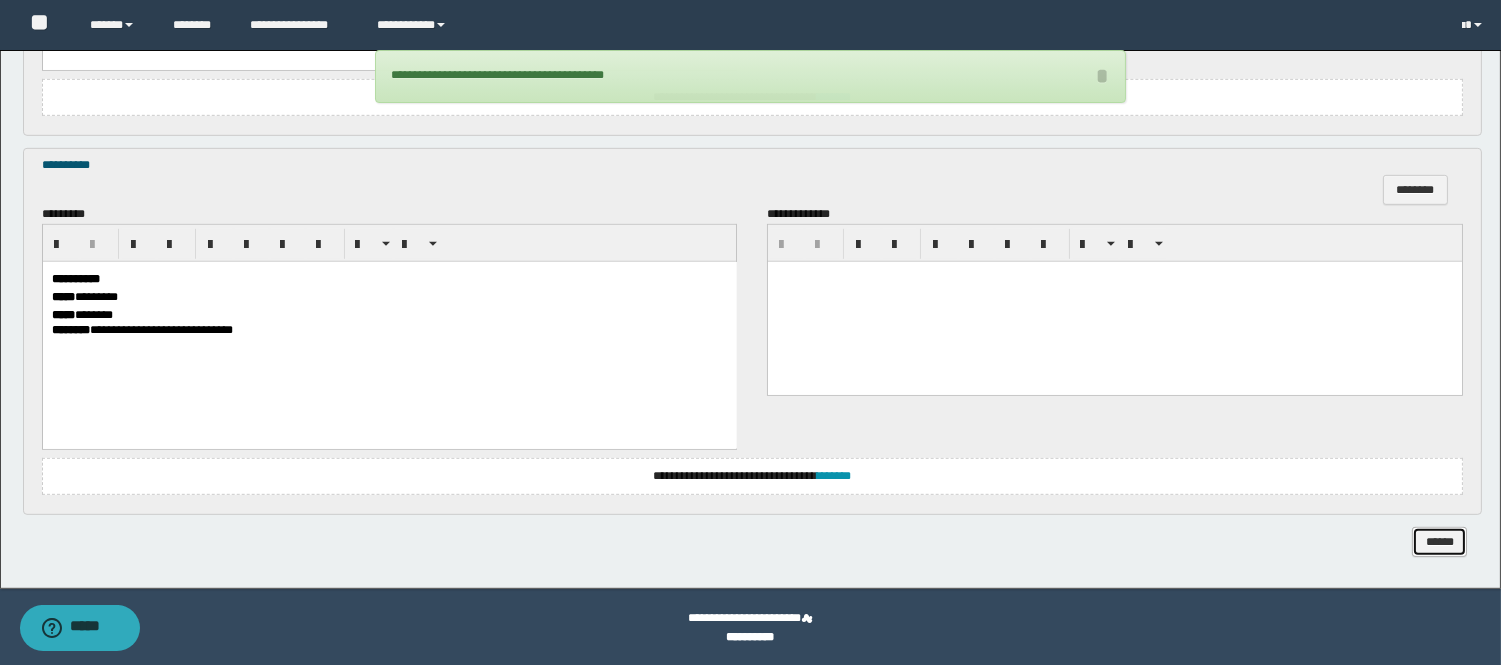 click on "******" at bounding box center (1439, 542) 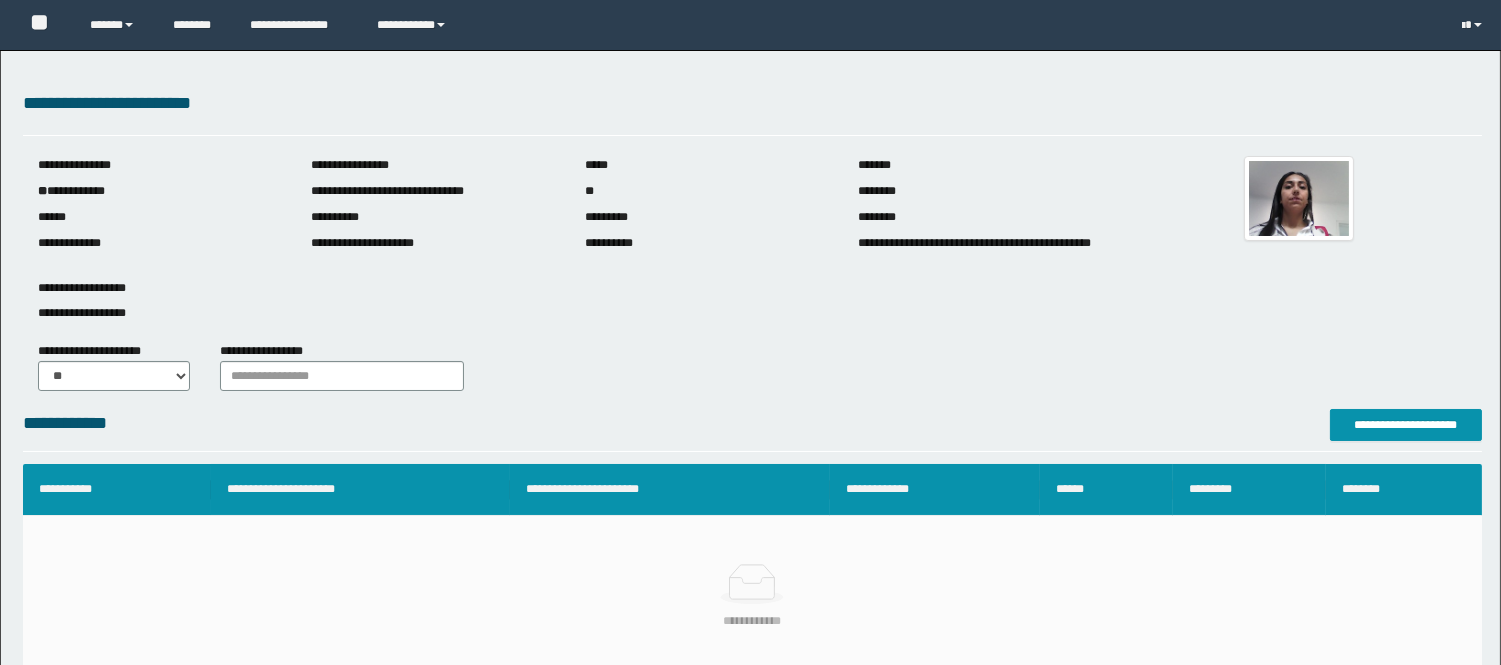 scroll, scrollTop: 0, scrollLeft: 0, axis: both 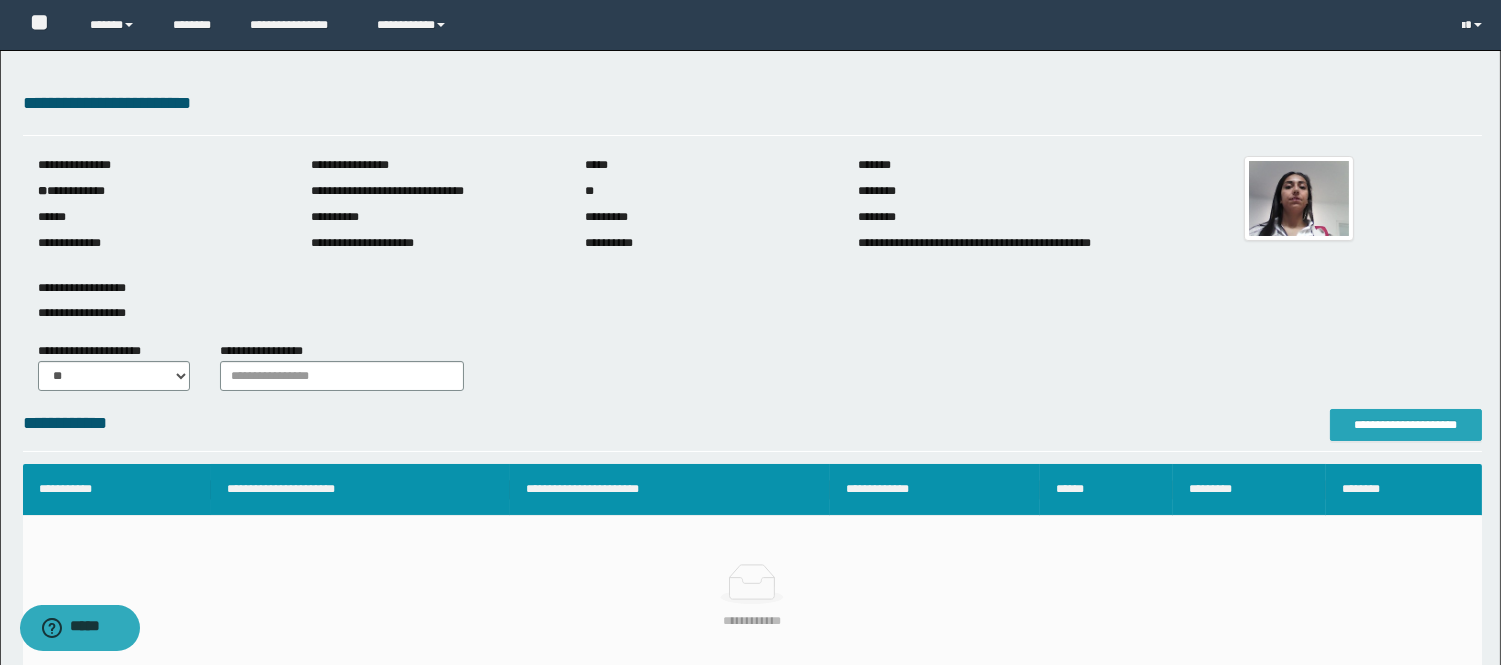 click on "**********" at bounding box center [1406, 425] 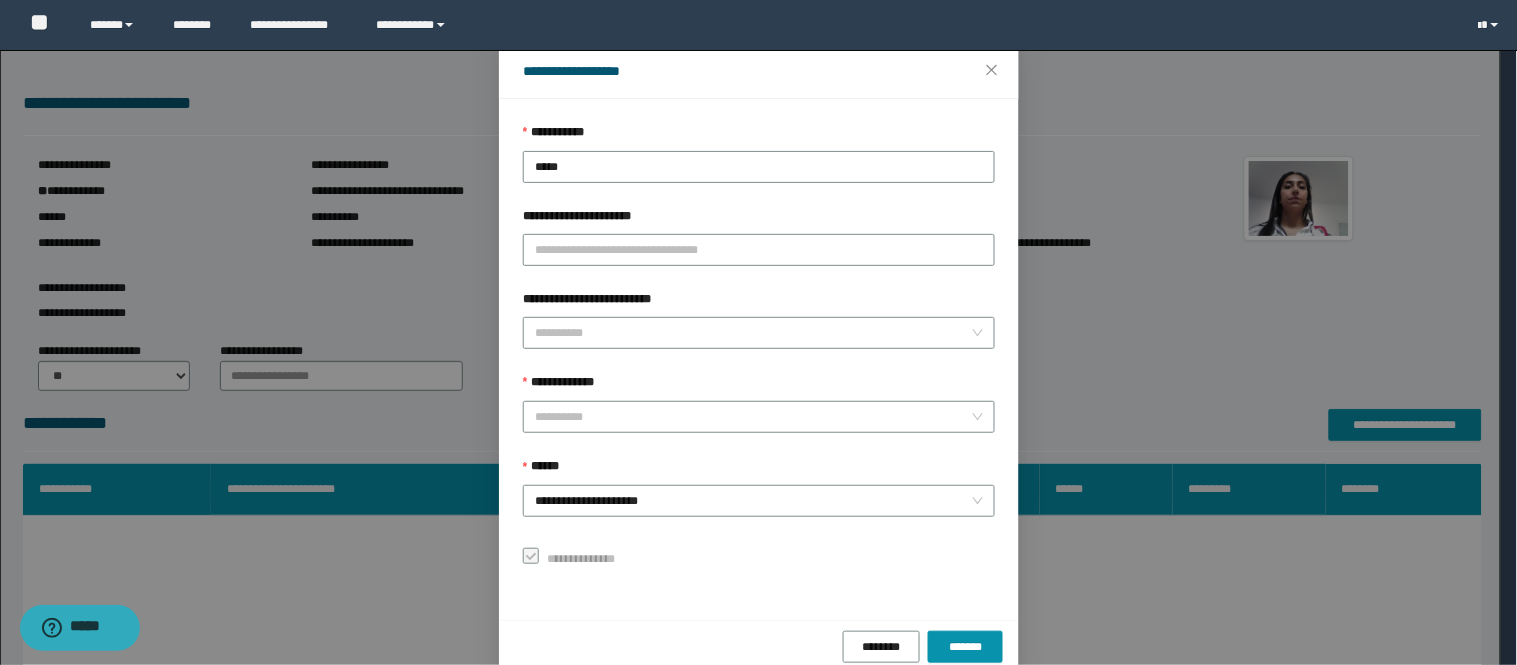 scroll, scrollTop: 87, scrollLeft: 0, axis: vertical 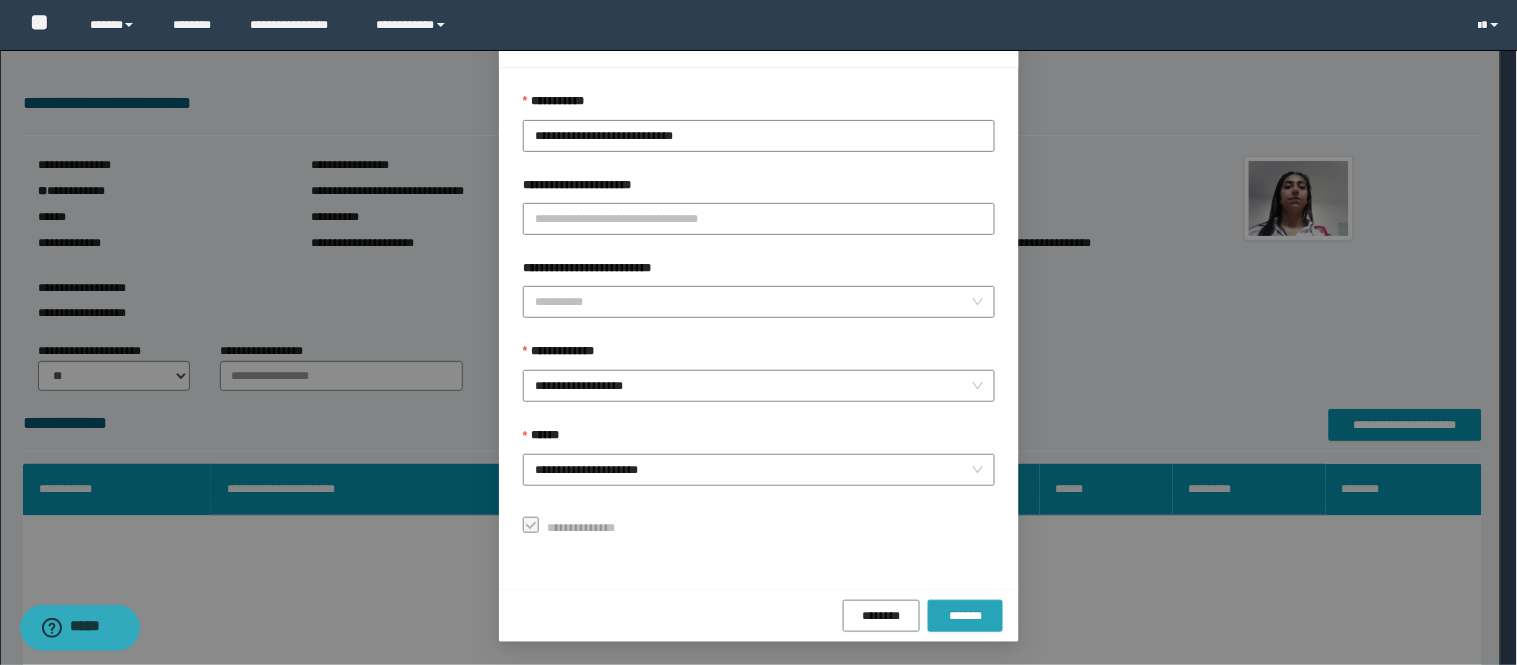 click on "*******" at bounding box center (965, 616) 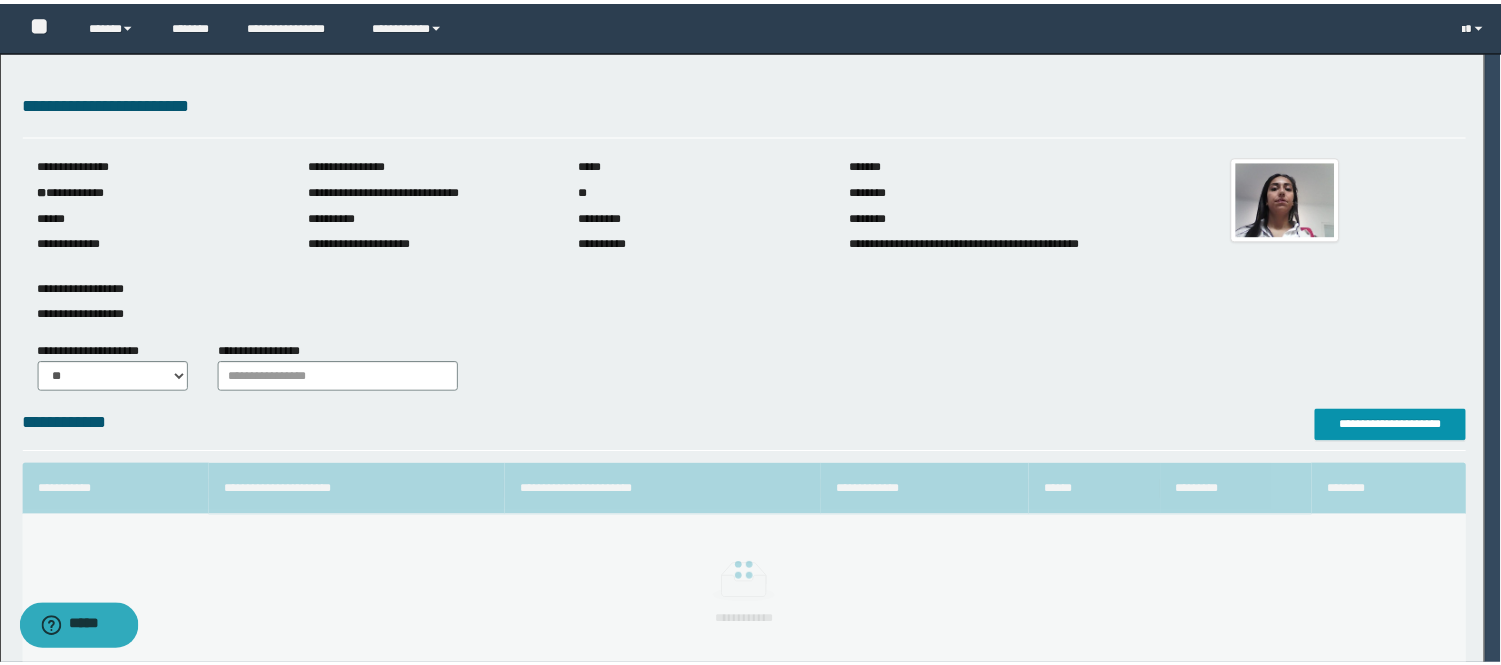 scroll, scrollTop: 41, scrollLeft: 0, axis: vertical 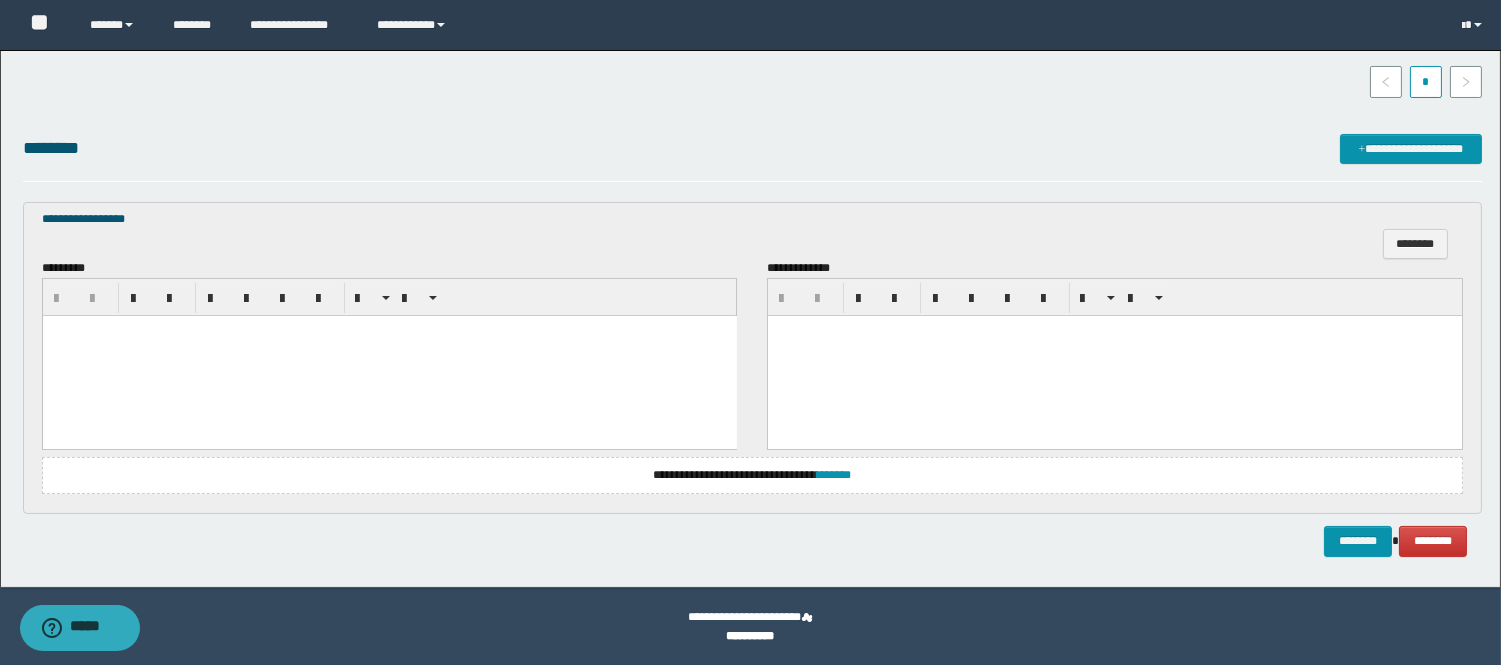 click at bounding box center (389, 355) 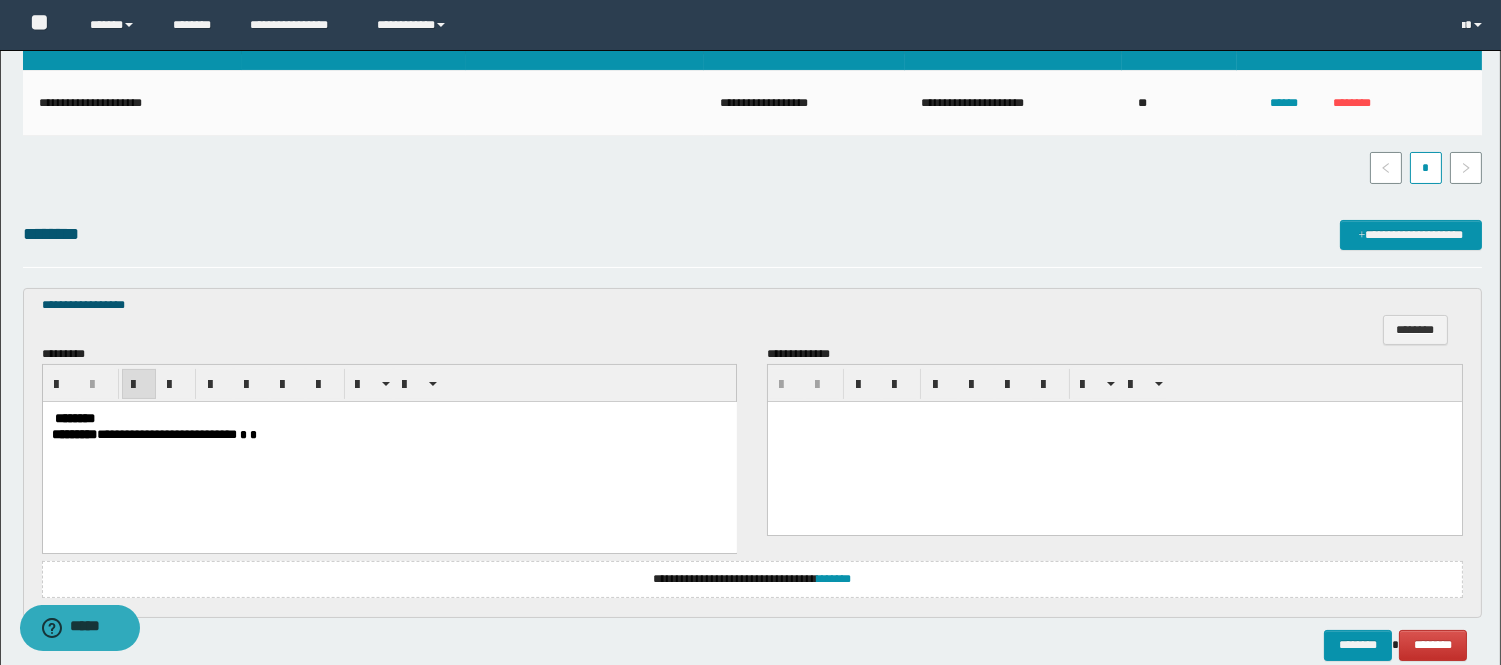 scroll, scrollTop: 531, scrollLeft: 0, axis: vertical 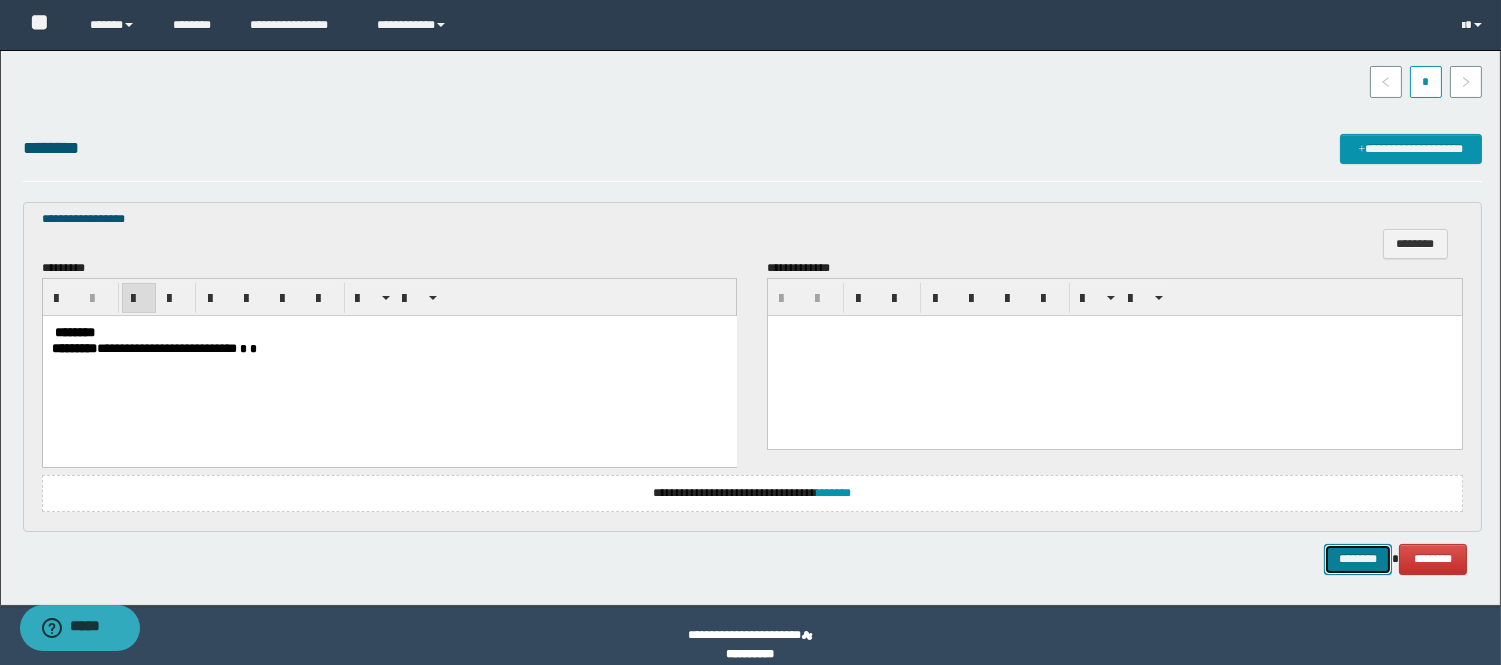 click on "********" at bounding box center [1358, 559] 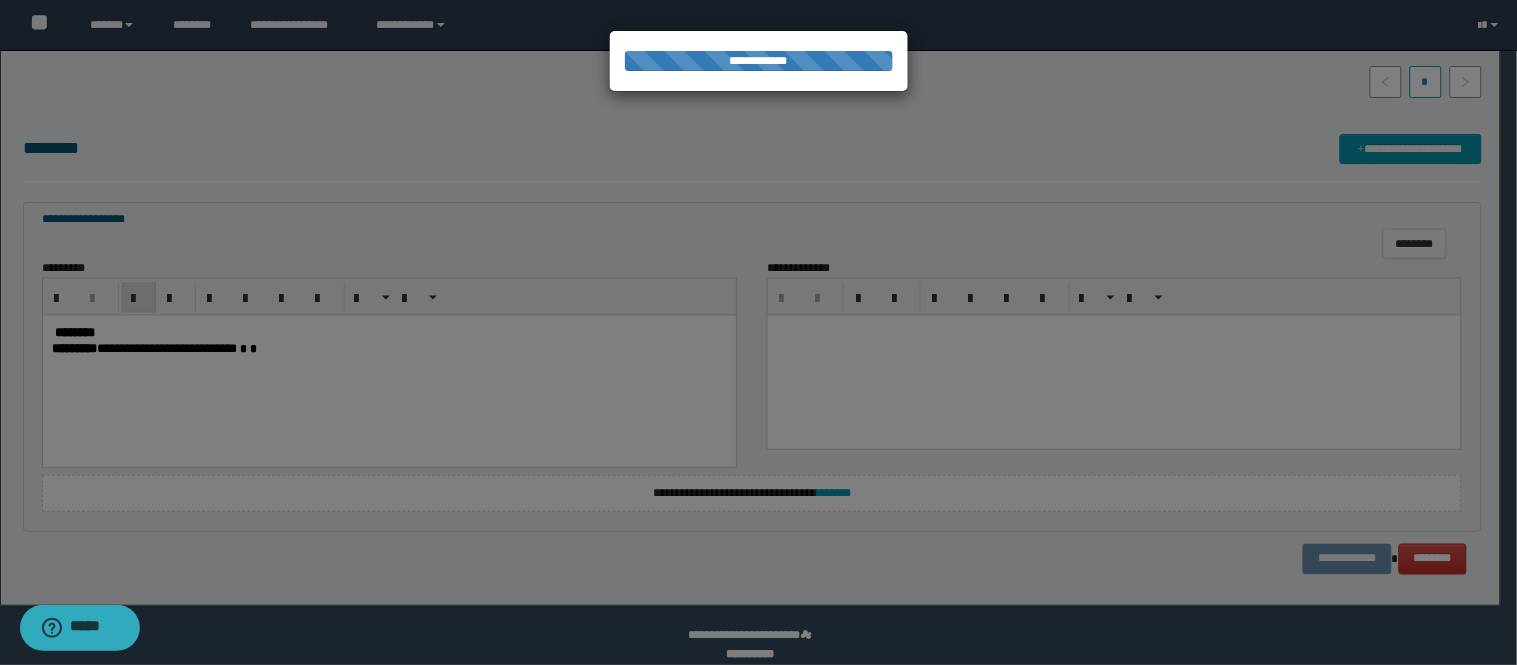 click at bounding box center (759, 333) 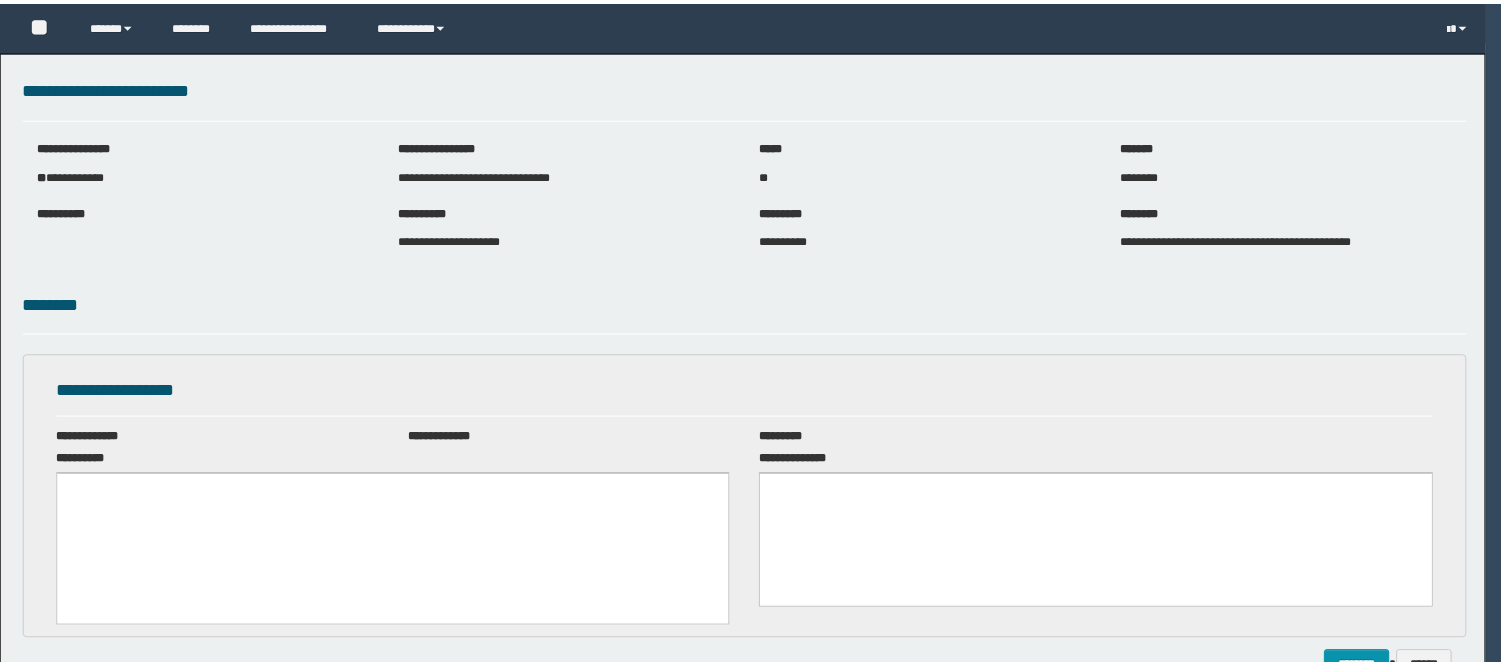 scroll, scrollTop: 0, scrollLeft: 0, axis: both 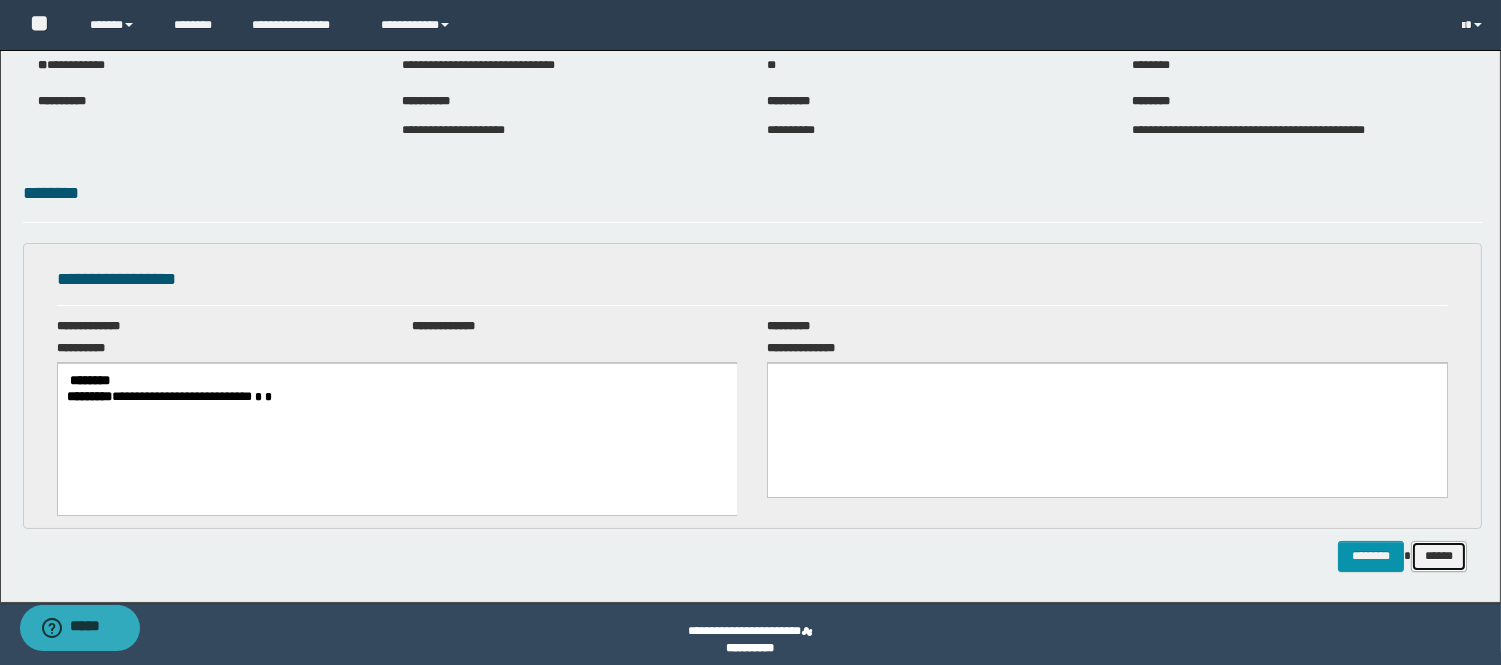 click on "******" at bounding box center (1439, 556) 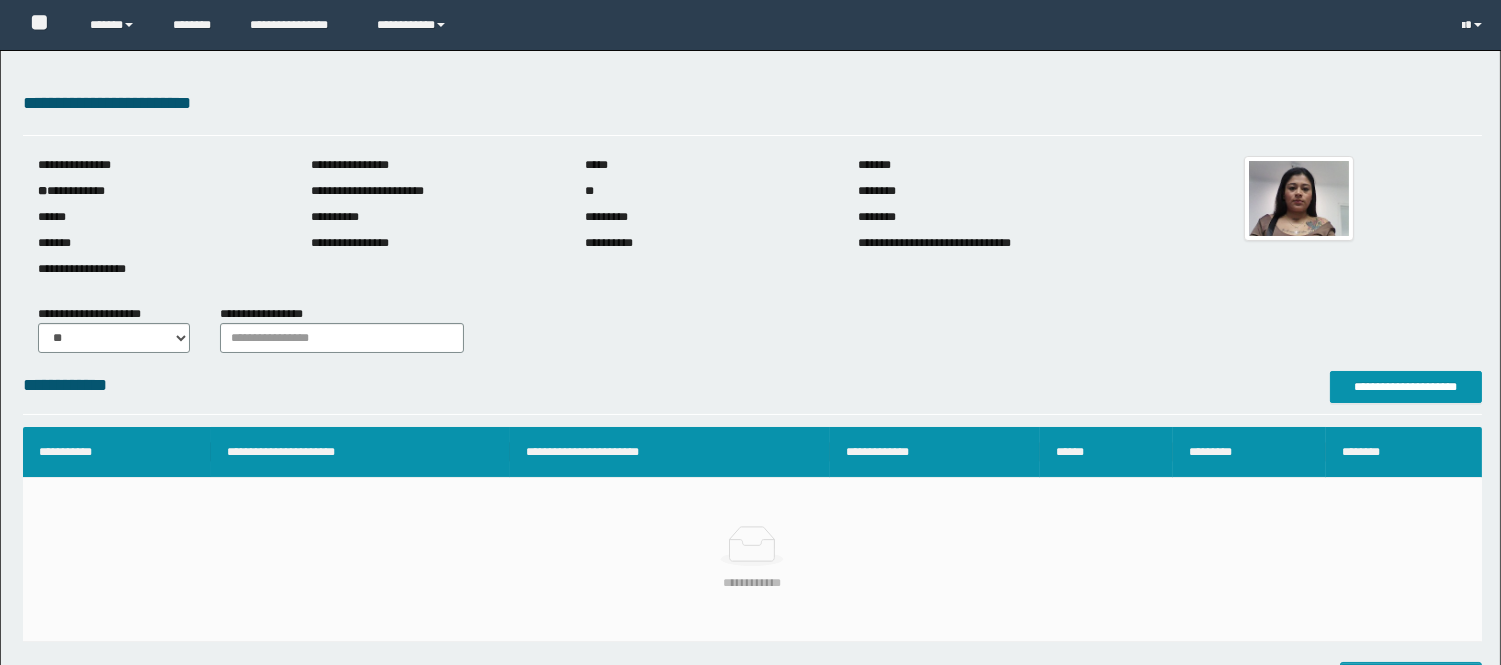 scroll, scrollTop: 203, scrollLeft: 0, axis: vertical 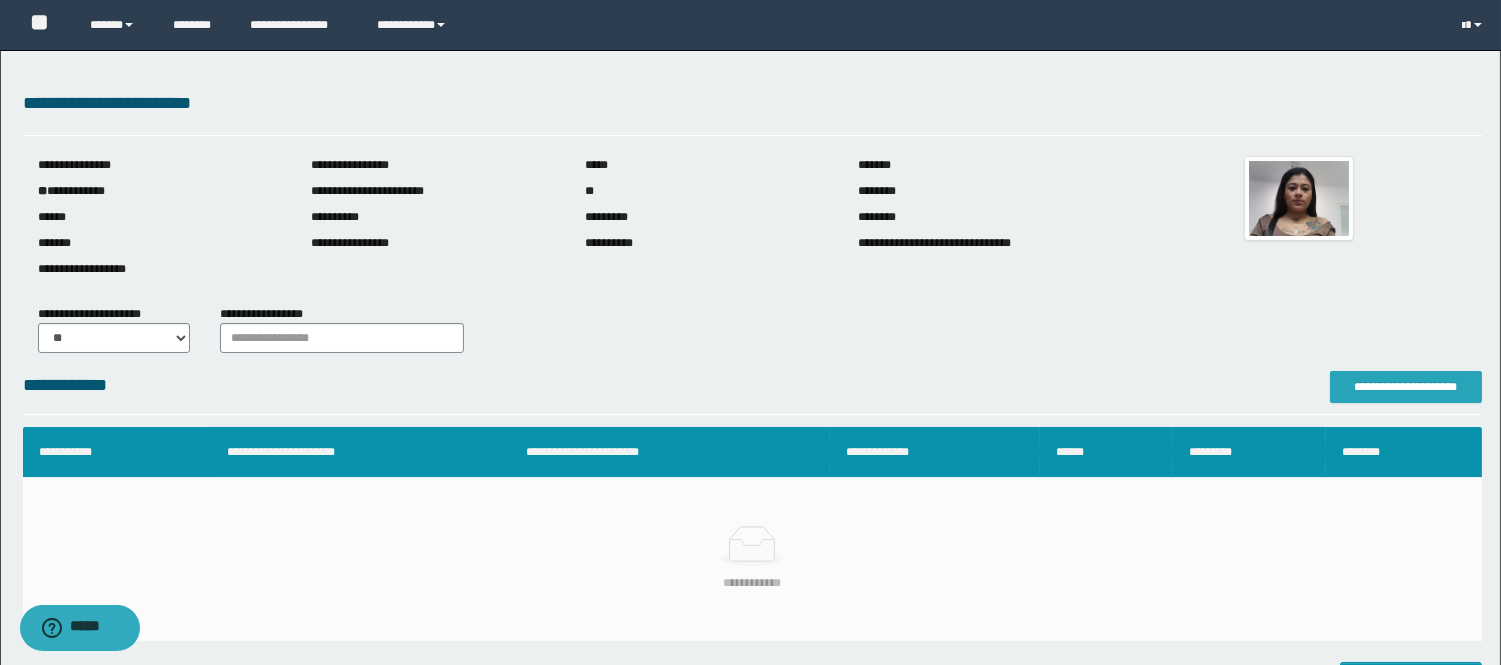 click on "**********" at bounding box center [1406, 387] 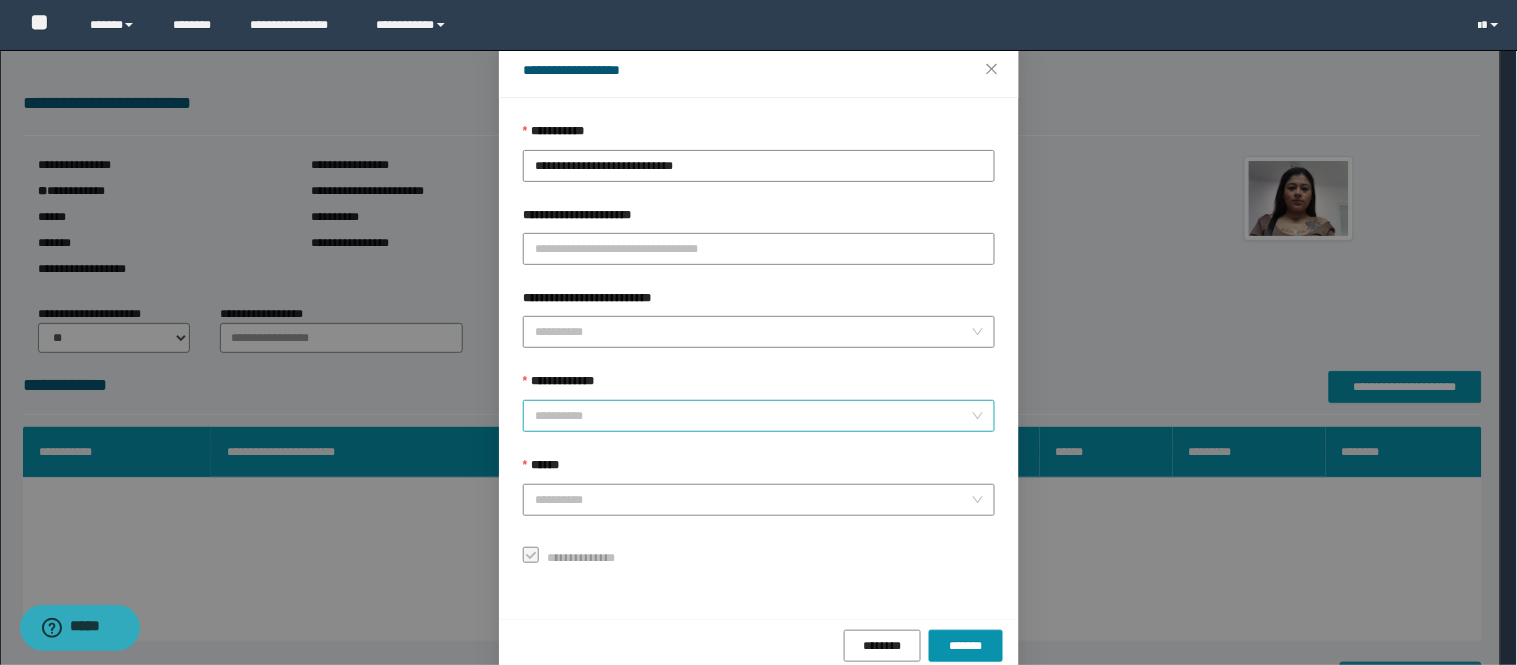 scroll, scrollTop: 87, scrollLeft: 0, axis: vertical 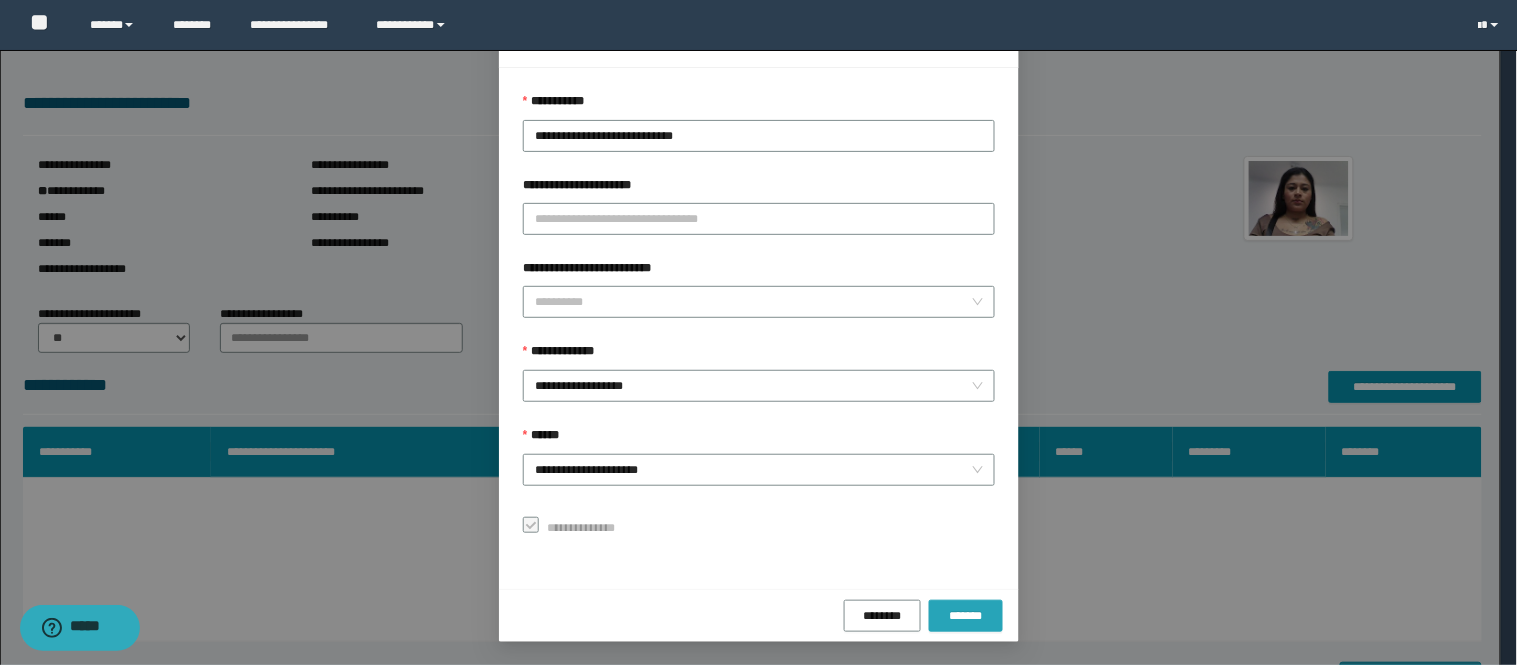 click on "*******" at bounding box center (966, 616) 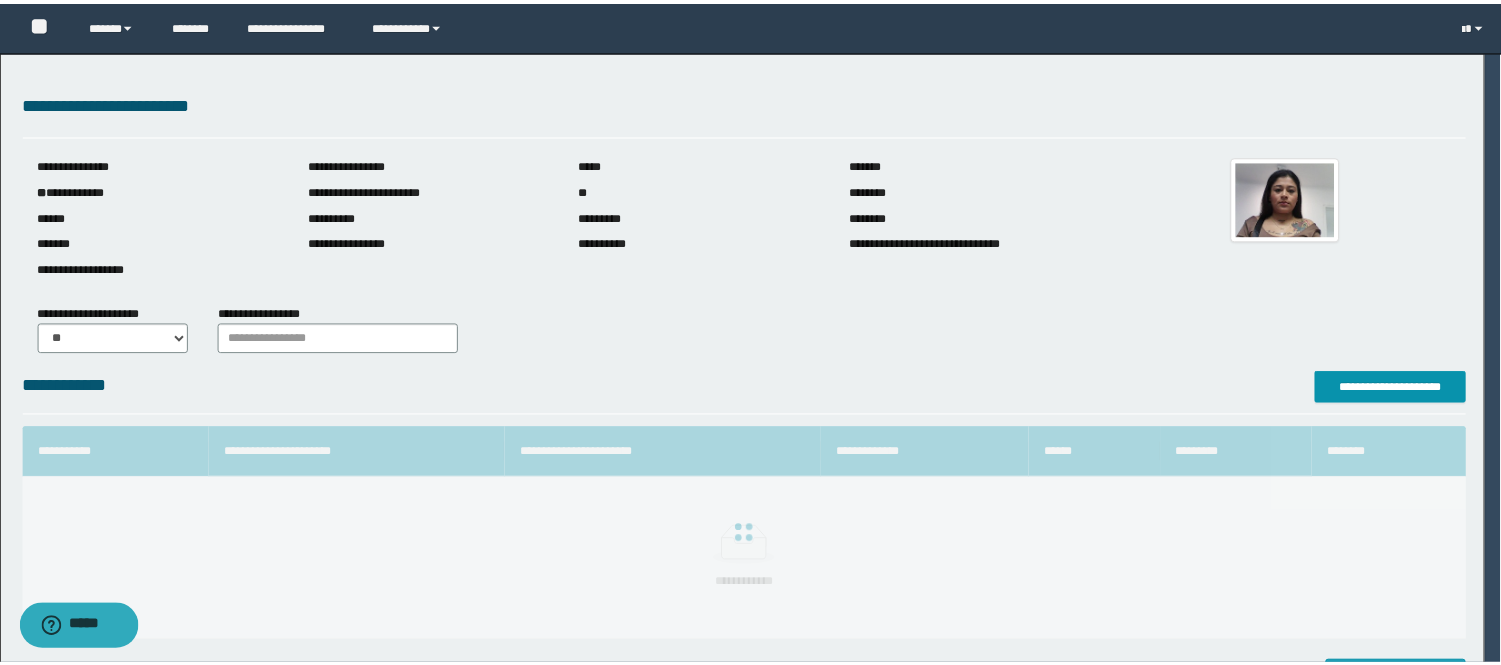 scroll, scrollTop: 41, scrollLeft: 0, axis: vertical 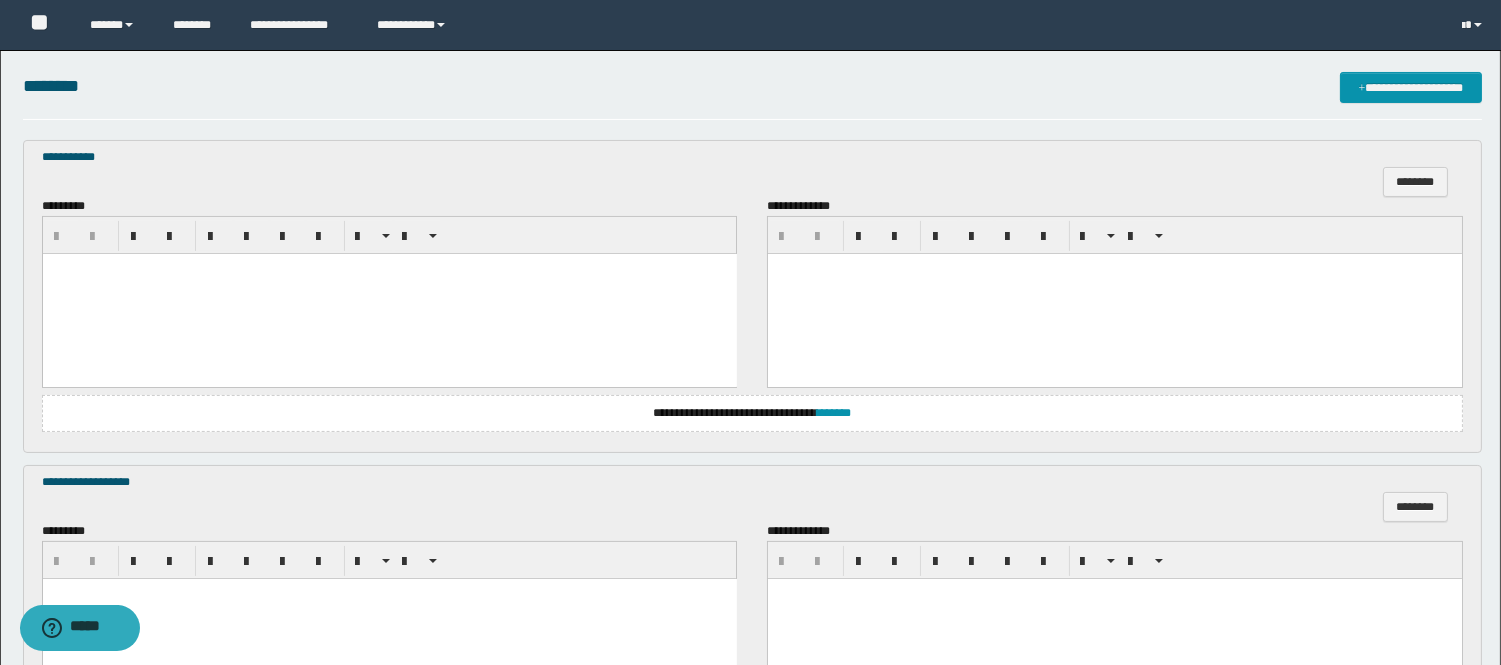 click at bounding box center (389, 293) 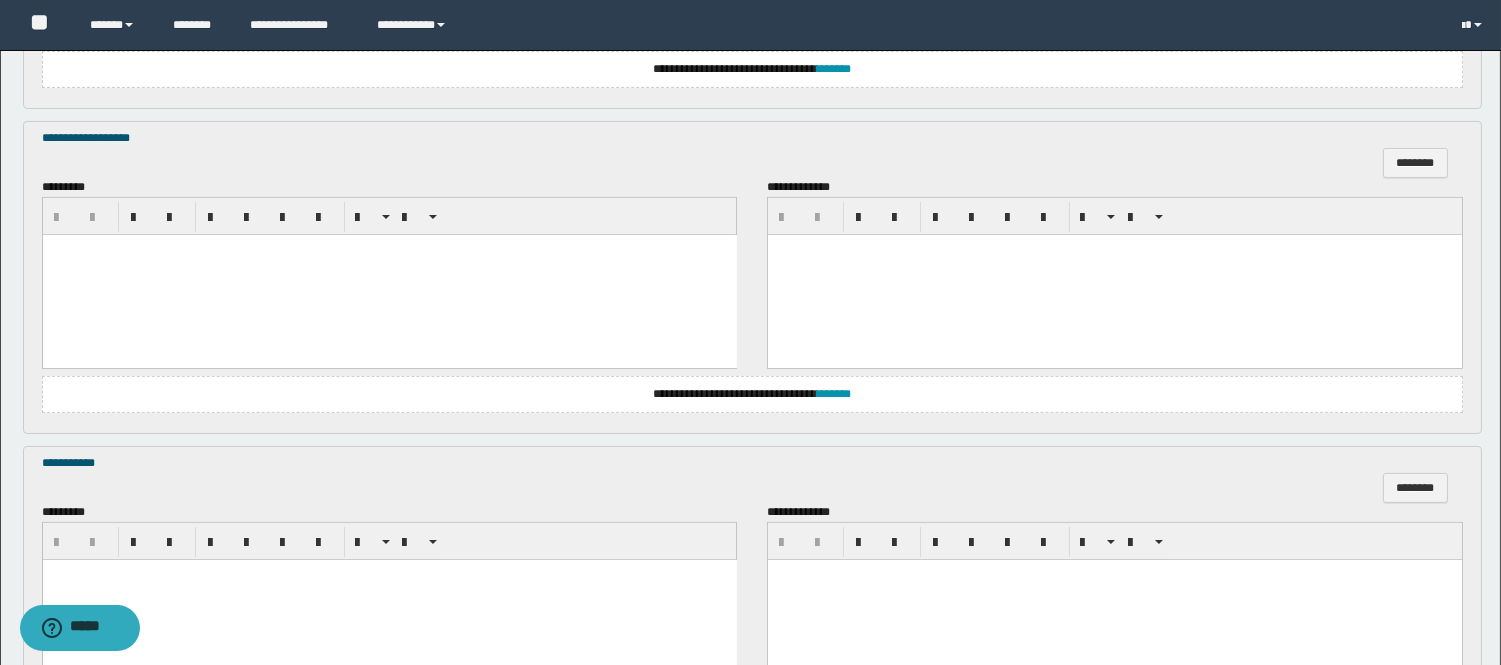 scroll, scrollTop: 1000, scrollLeft: 0, axis: vertical 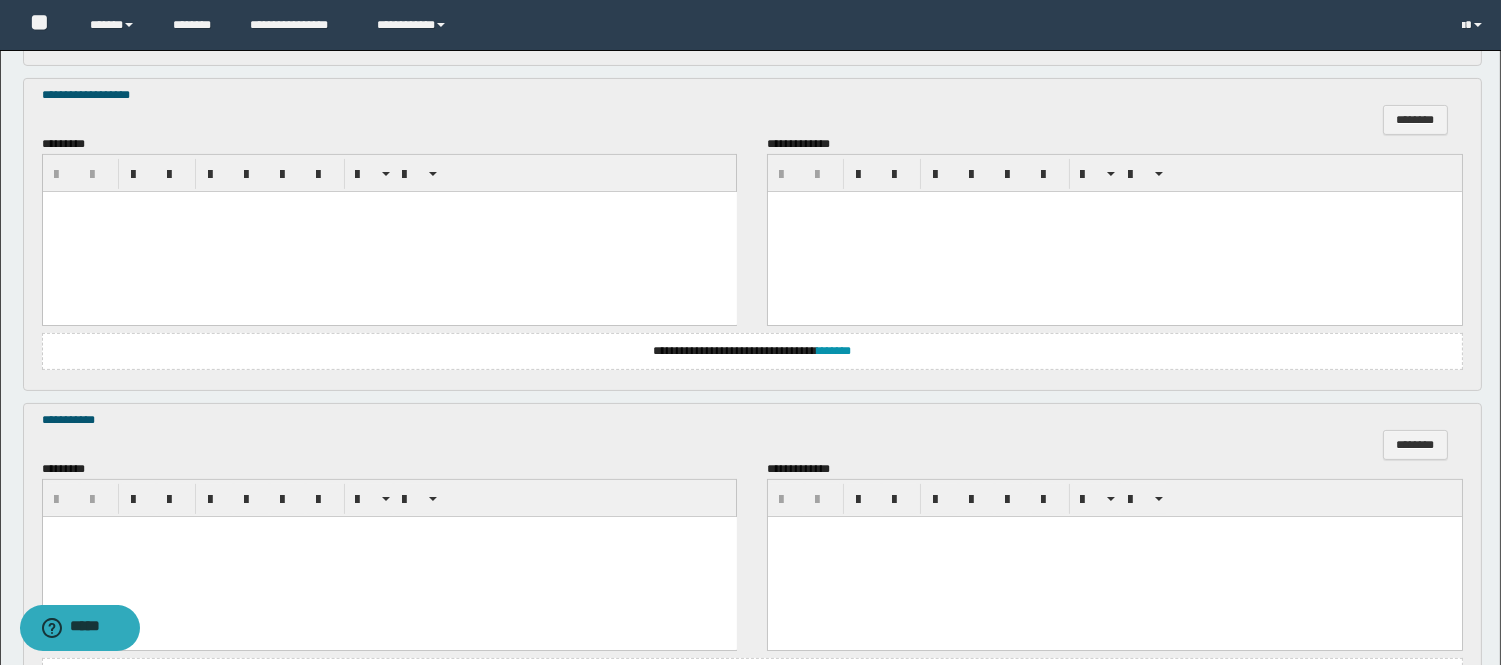 click at bounding box center (389, 231) 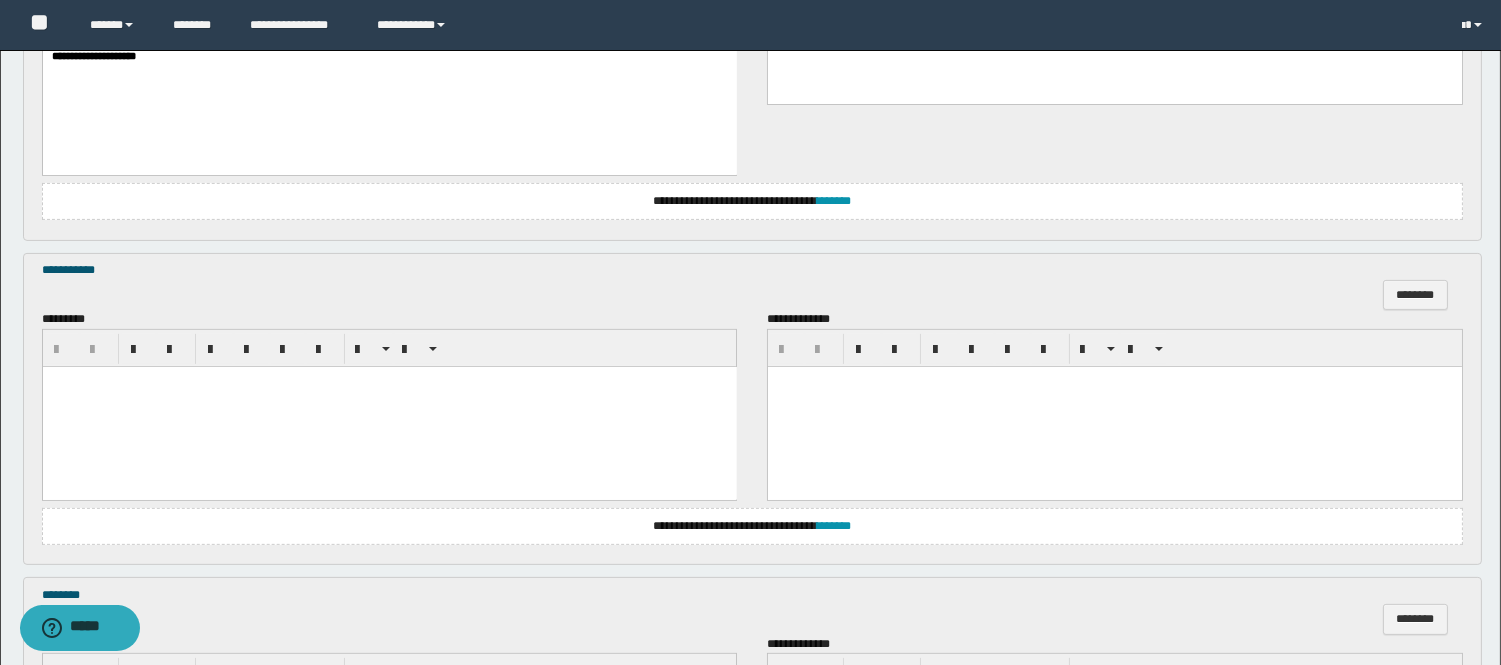 scroll, scrollTop: 1222, scrollLeft: 0, axis: vertical 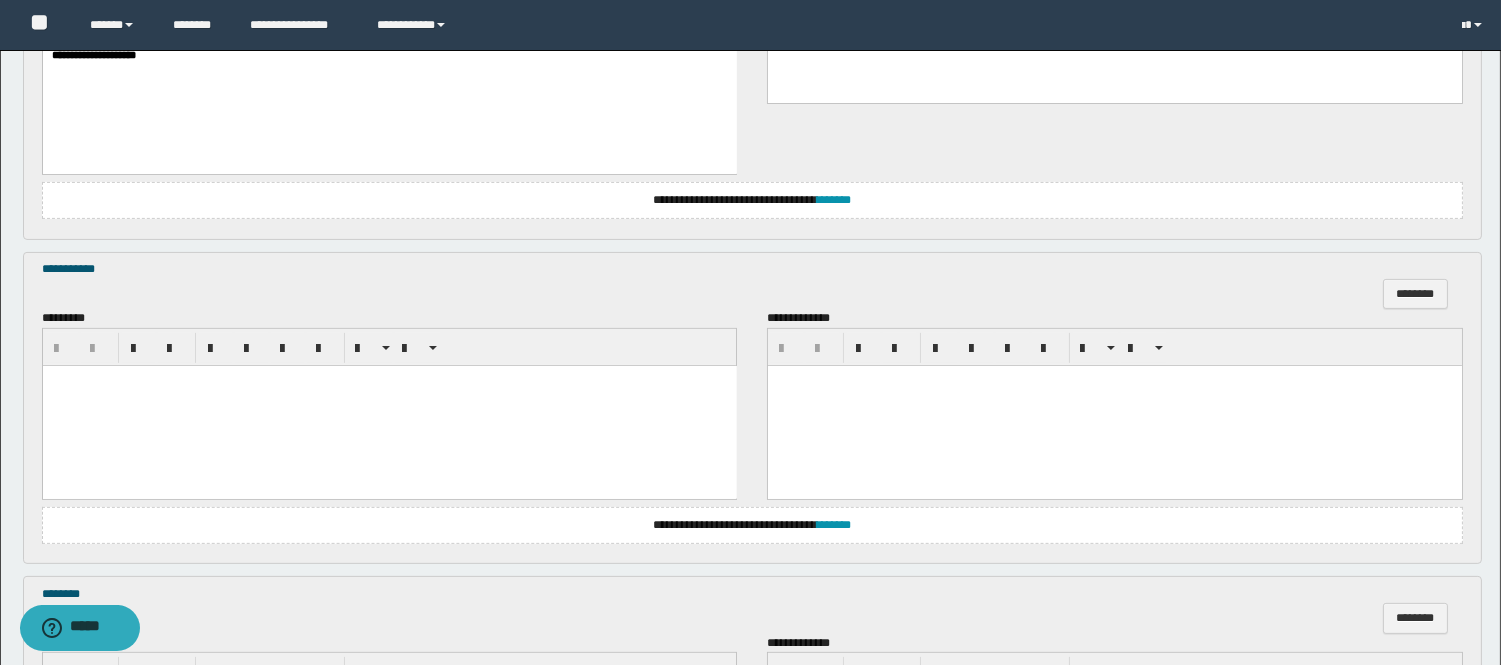 click at bounding box center [389, 405] 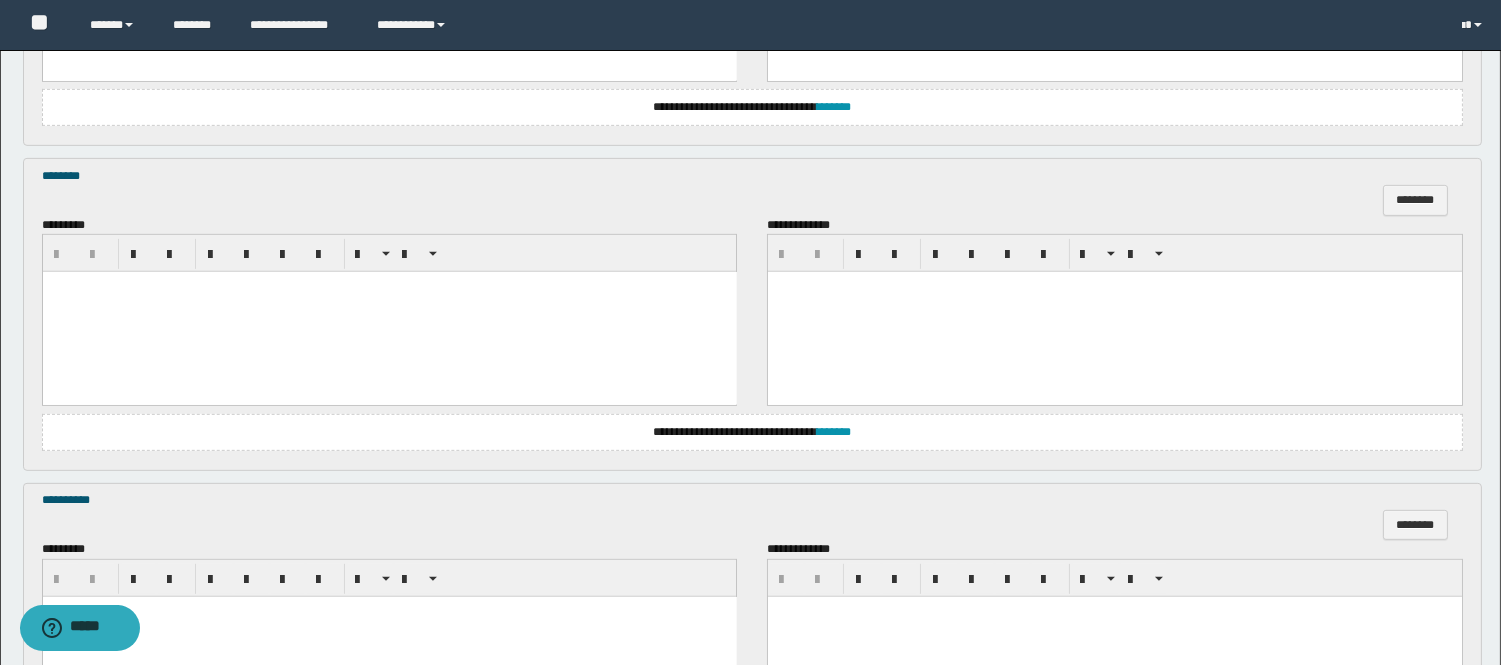 scroll, scrollTop: 1666, scrollLeft: 0, axis: vertical 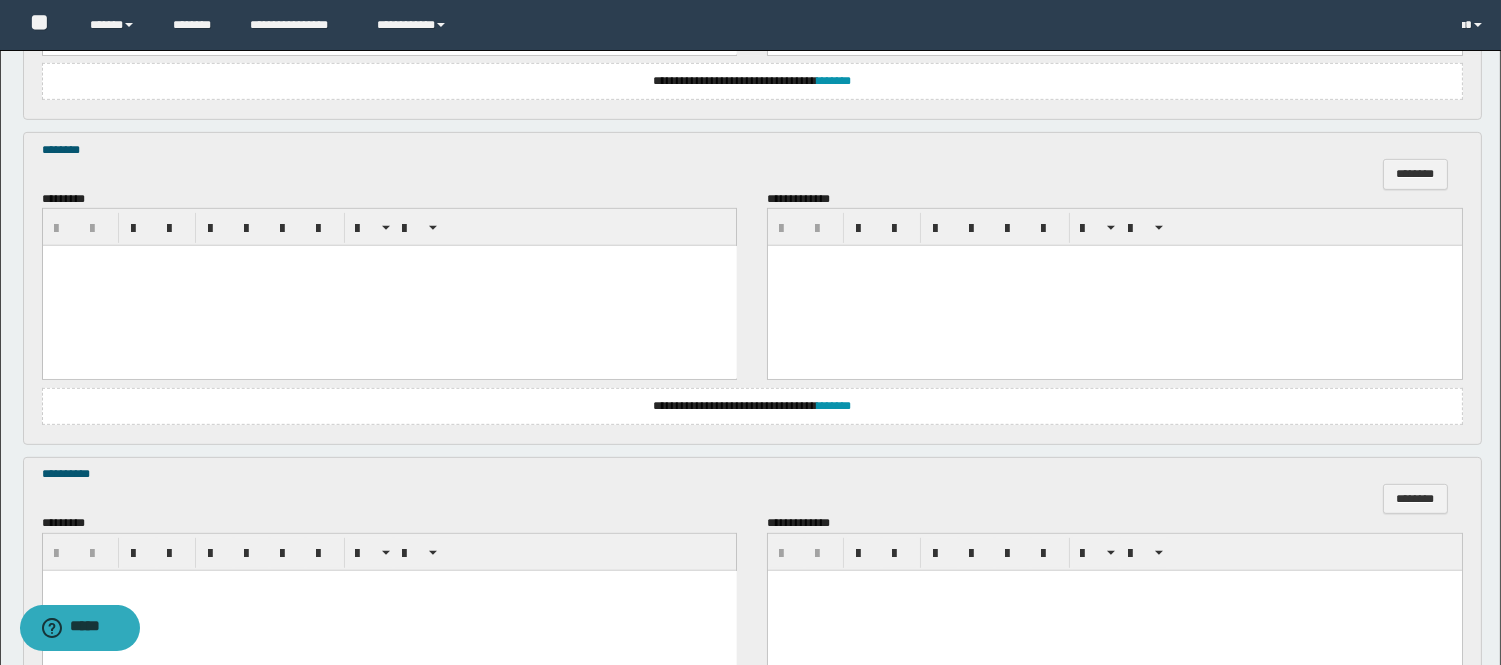 click at bounding box center [389, 286] 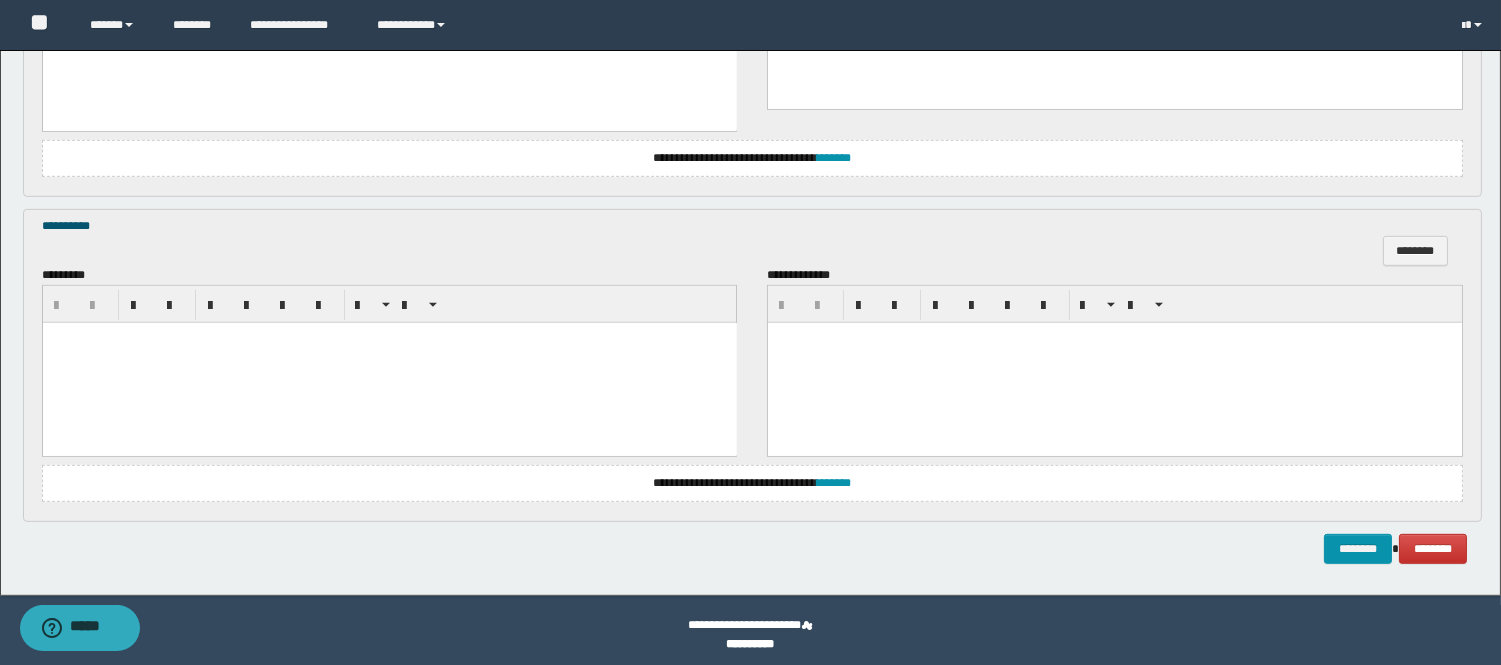 scroll, scrollTop: 1943, scrollLeft: 0, axis: vertical 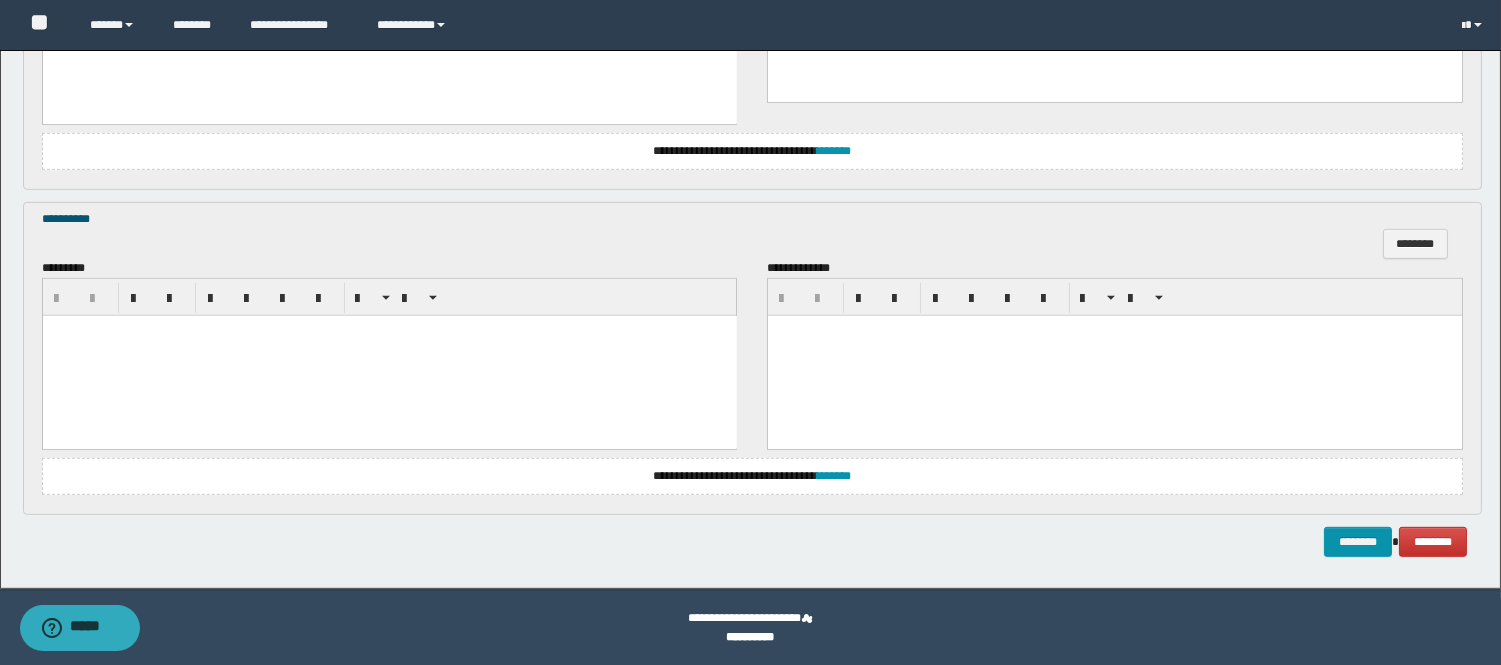 click at bounding box center (389, 356) 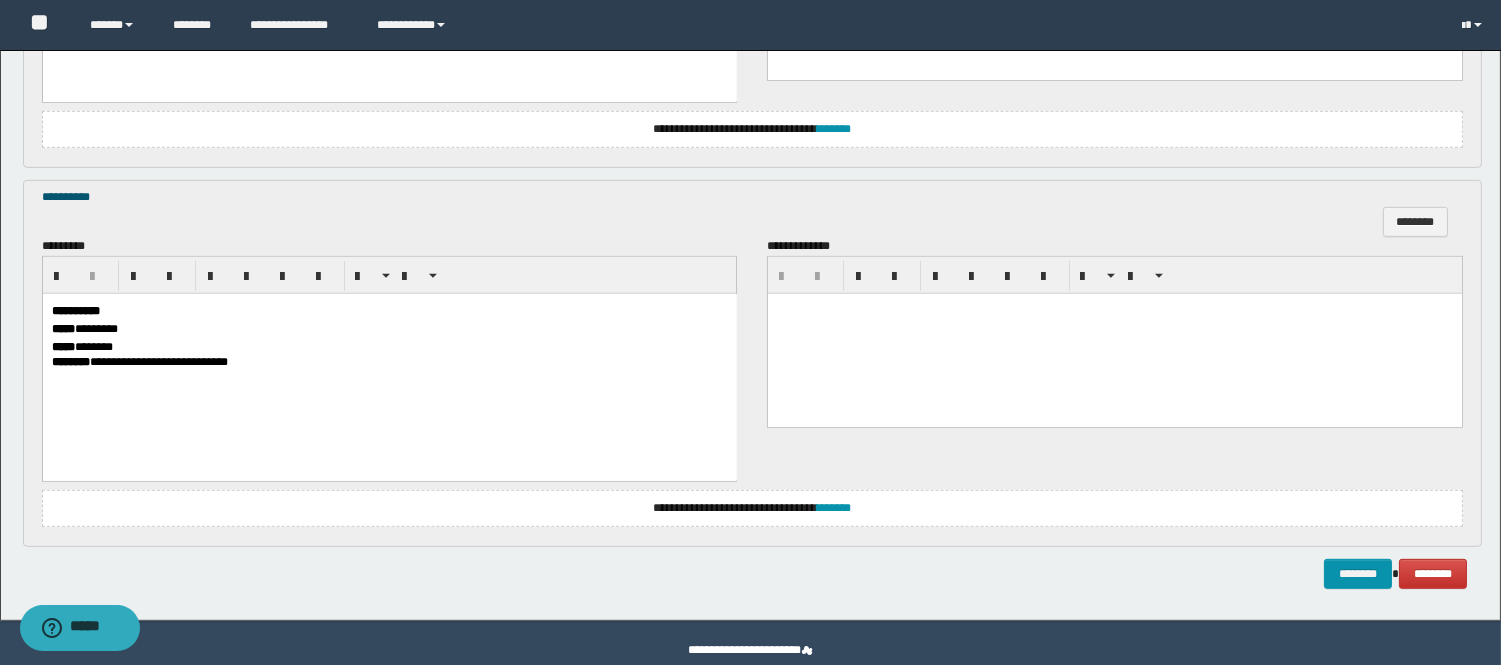 scroll, scrollTop: 1997, scrollLeft: 0, axis: vertical 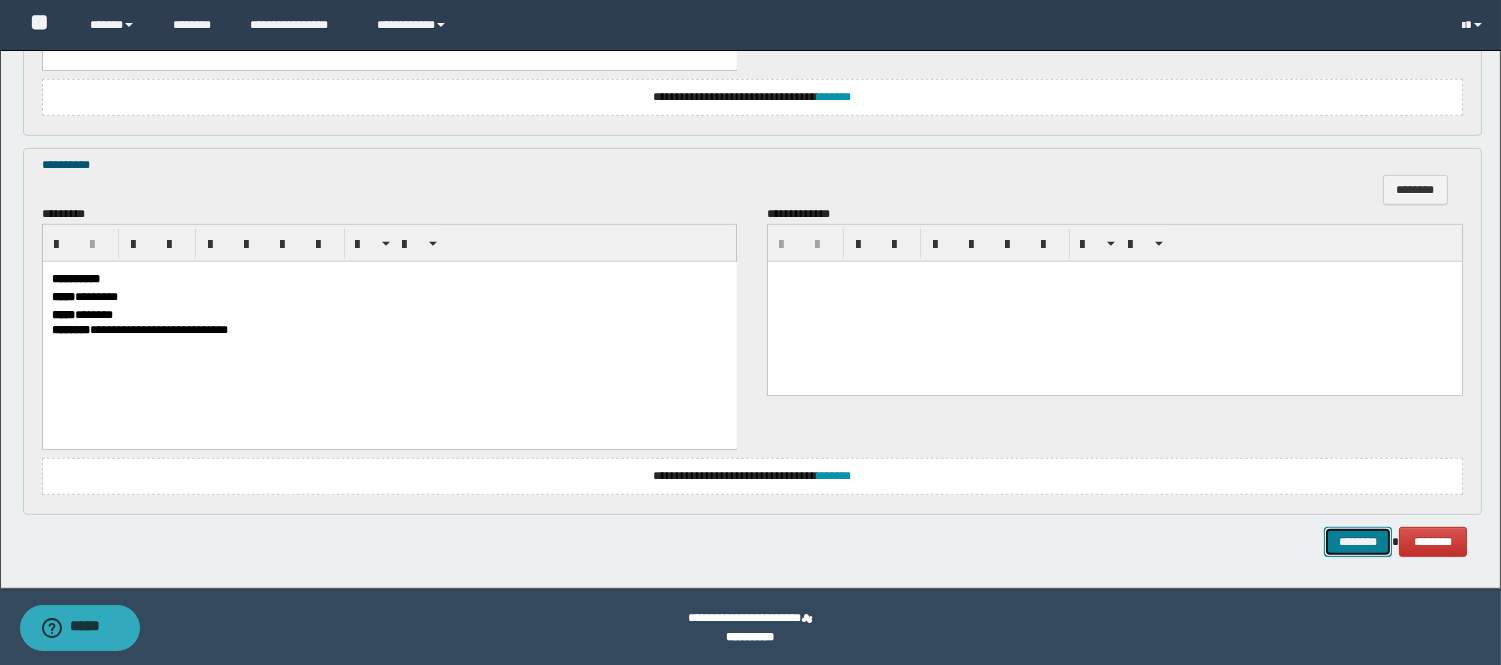 click on "********" at bounding box center [1358, 542] 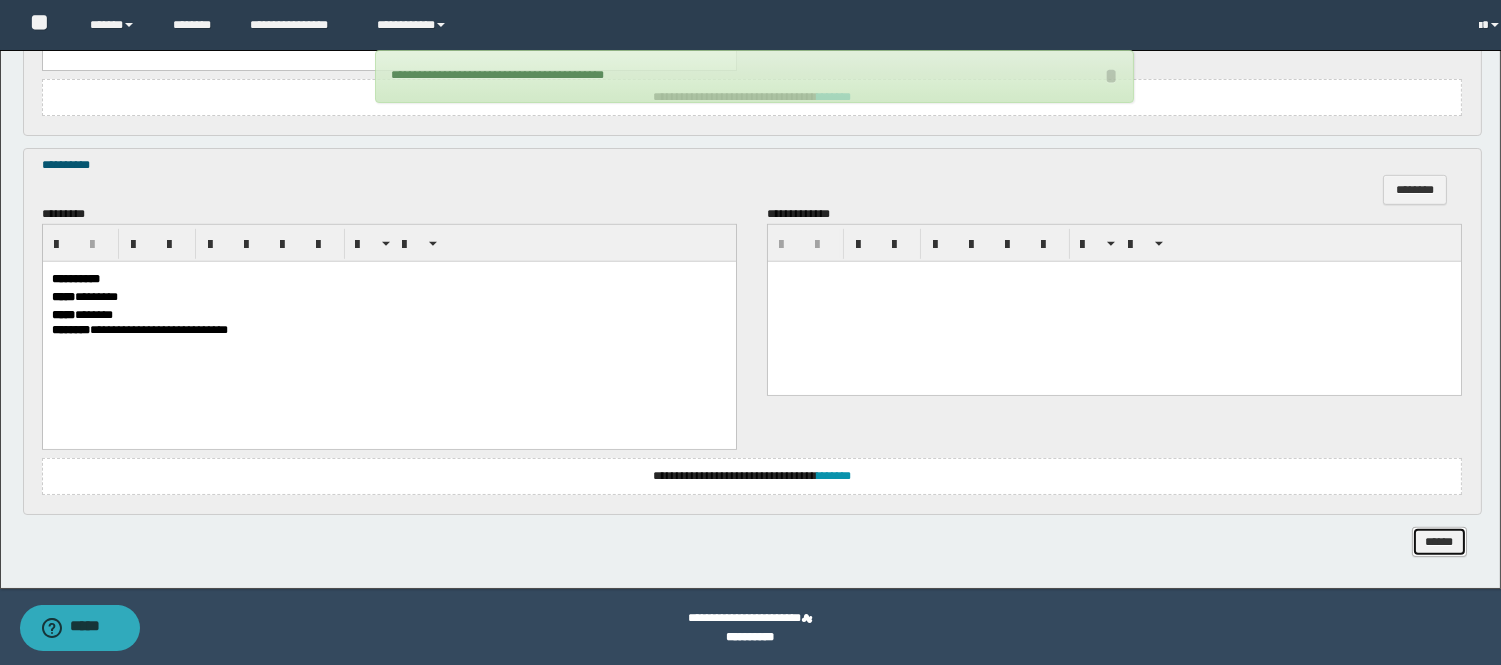 click on "******" at bounding box center (1439, 542) 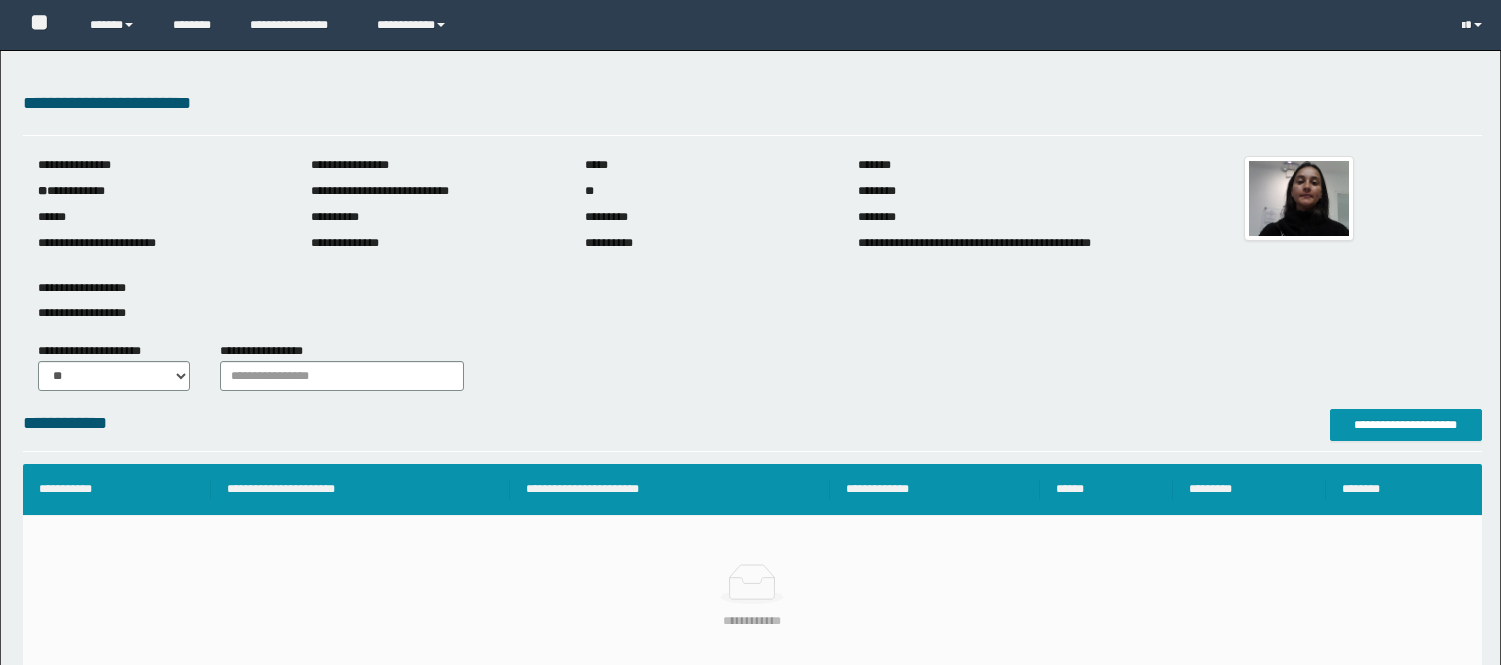 scroll, scrollTop: 565, scrollLeft: 0, axis: vertical 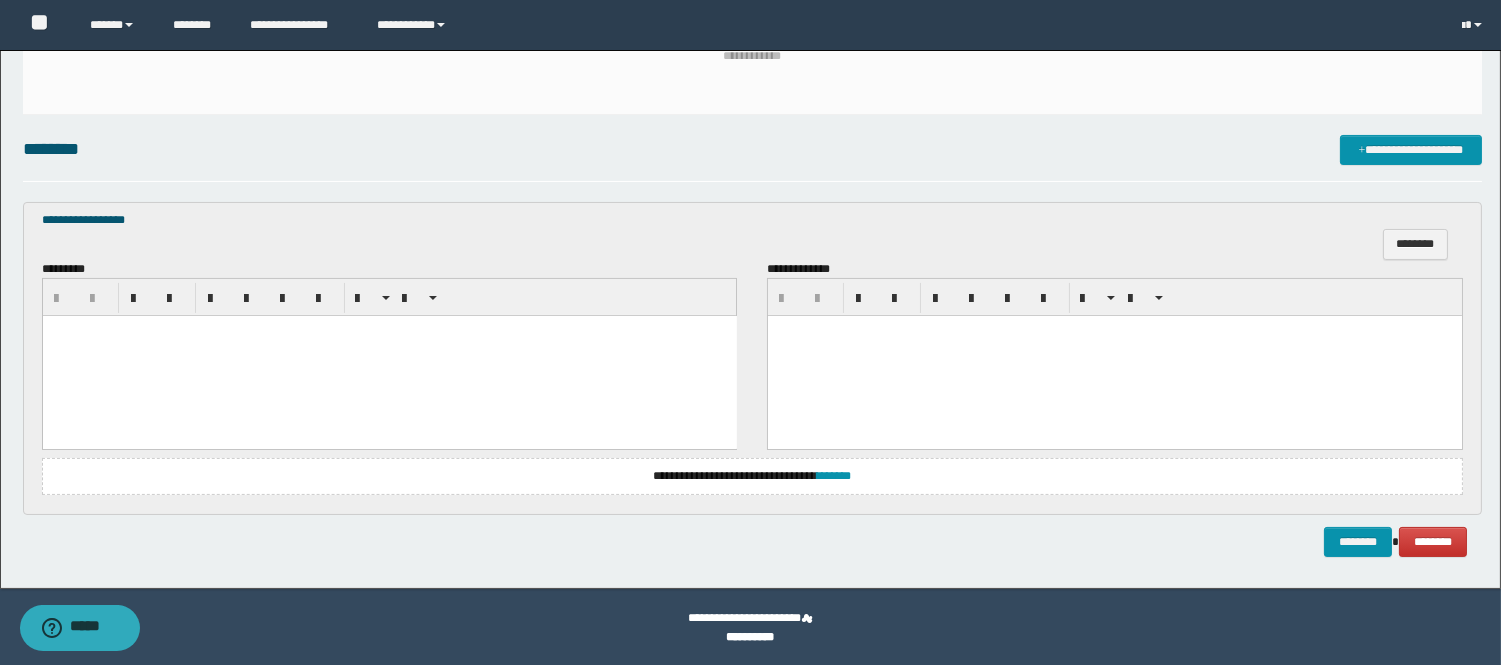 click at bounding box center (389, 356) 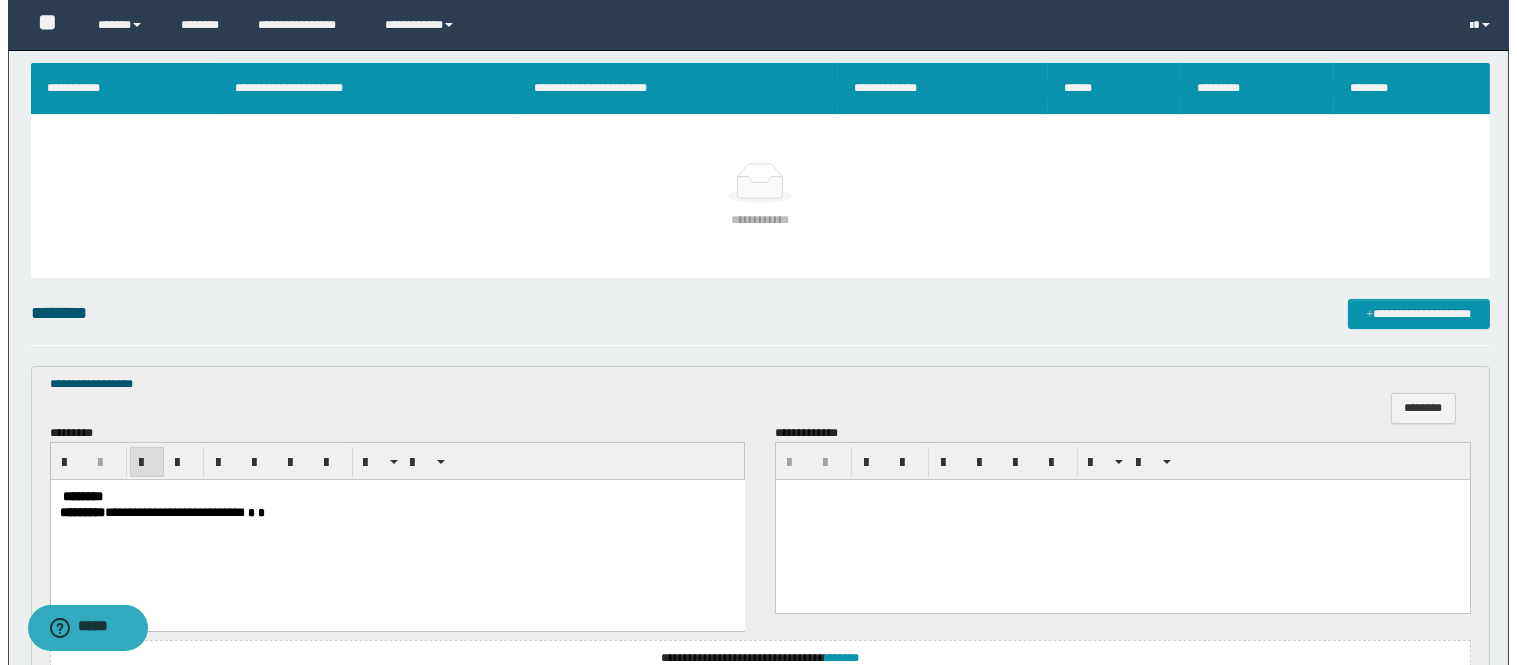 scroll, scrollTop: 343, scrollLeft: 0, axis: vertical 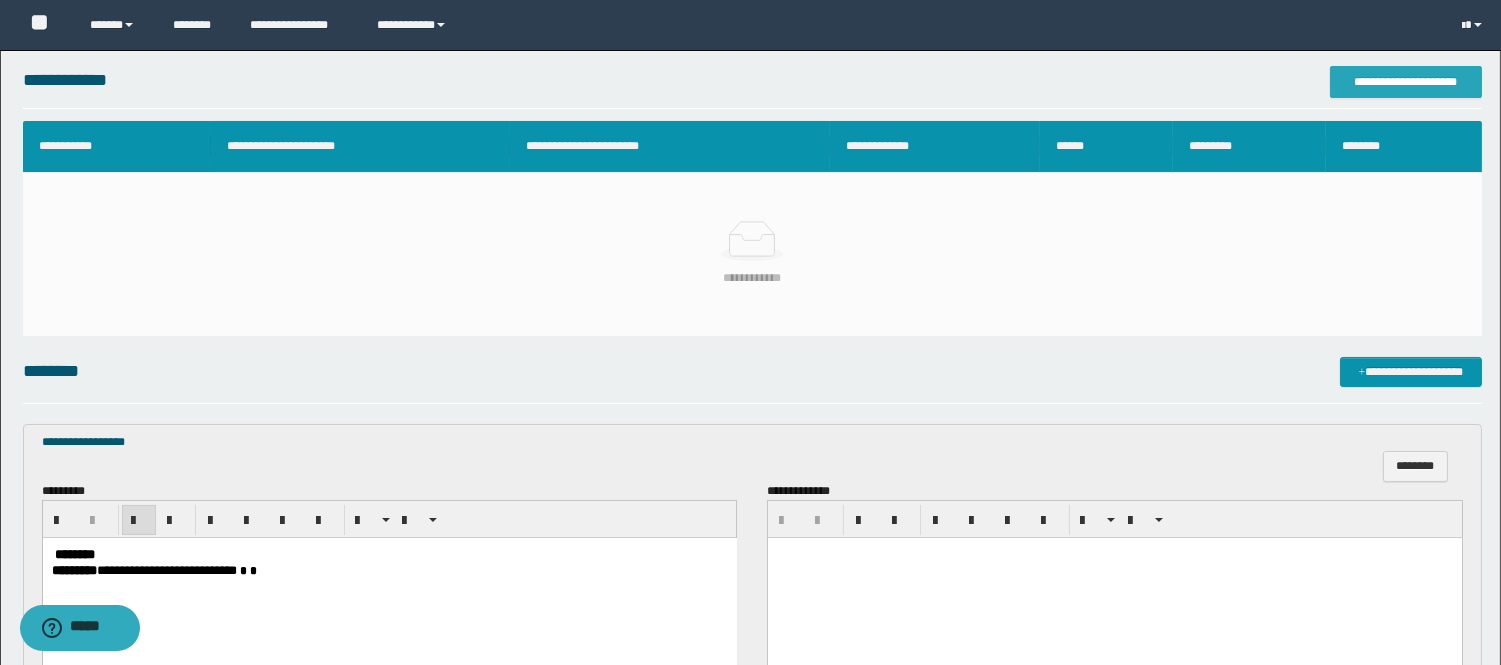 click on "**********" at bounding box center [1406, 82] 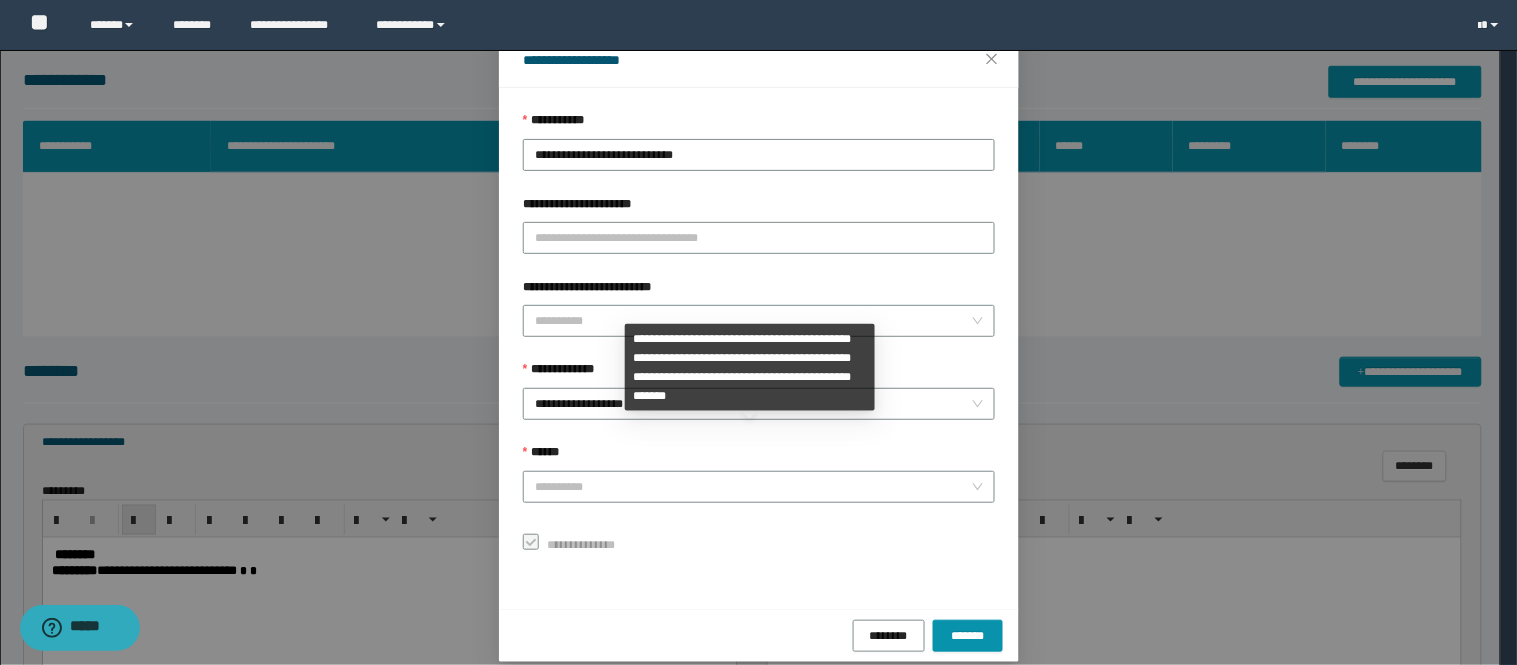 scroll, scrollTop: 87, scrollLeft: 0, axis: vertical 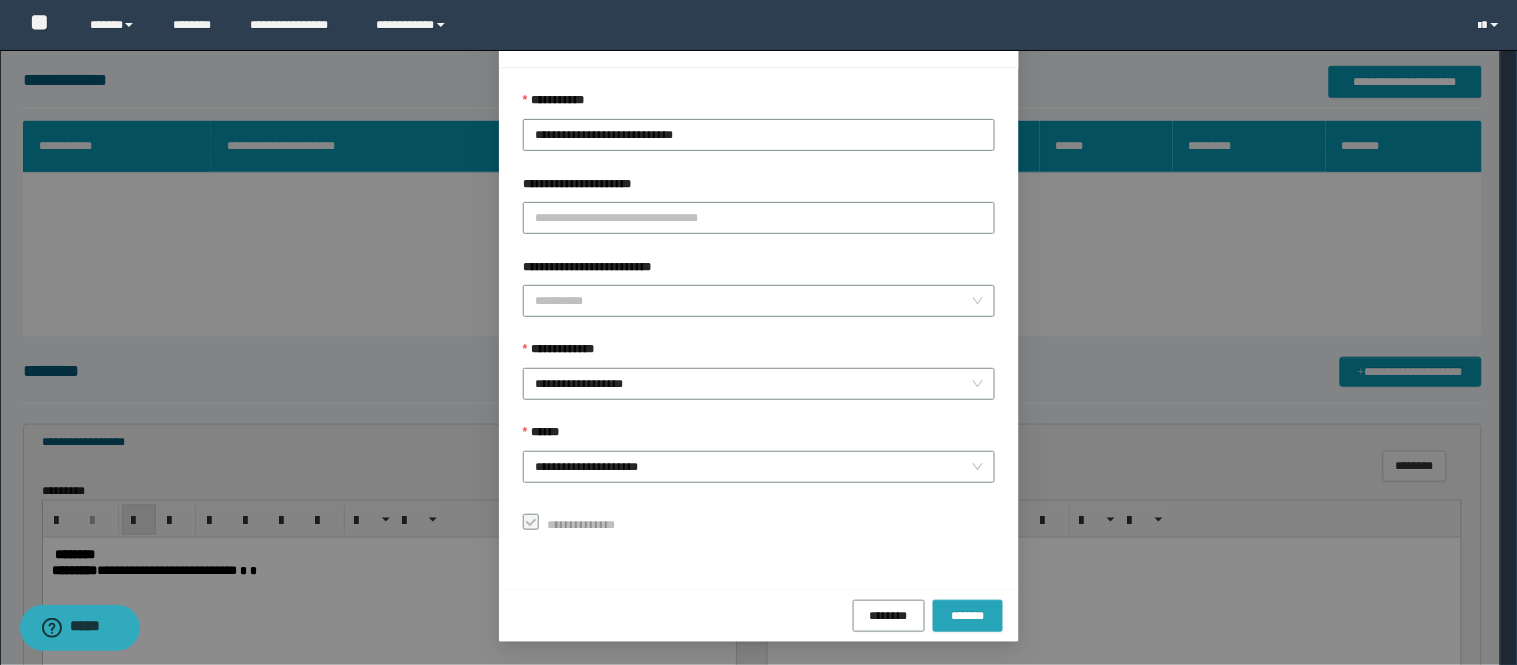 click on "*******" at bounding box center (968, 615) 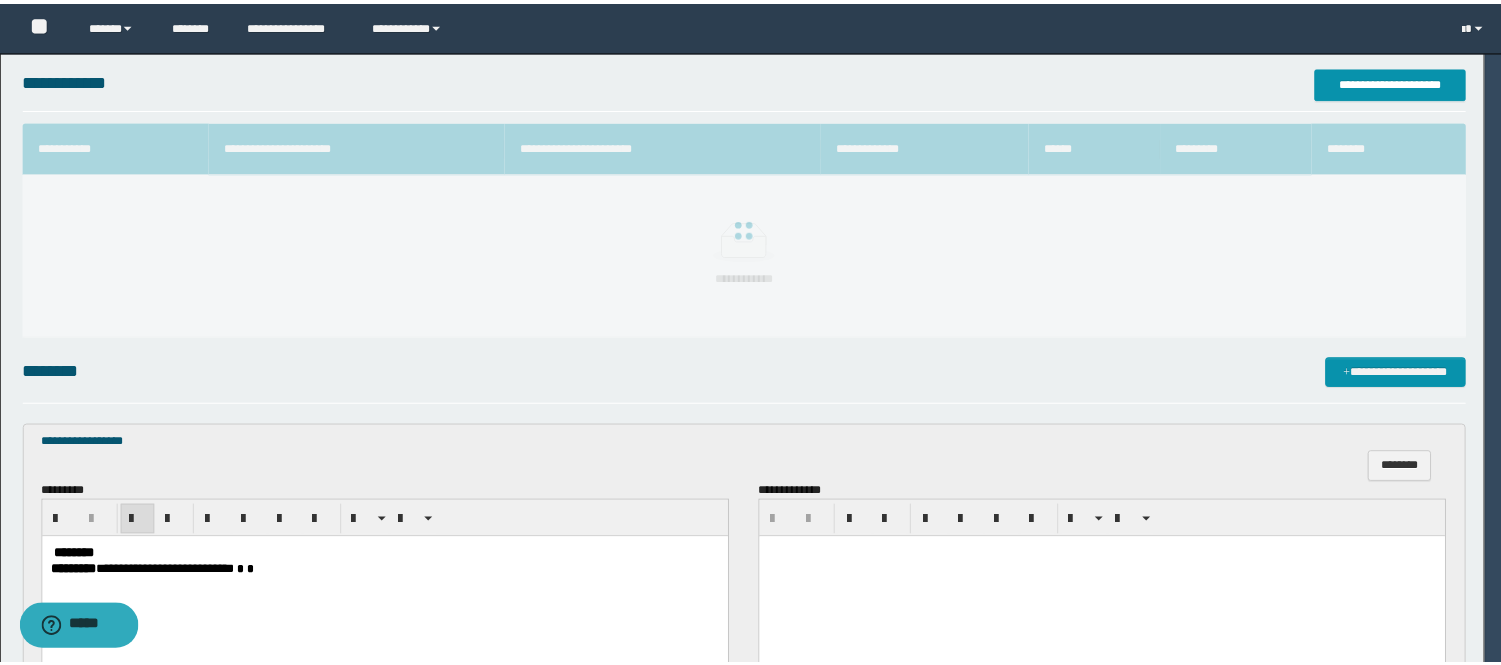 scroll, scrollTop: 41, scrollLeft: 0, axis: vertical 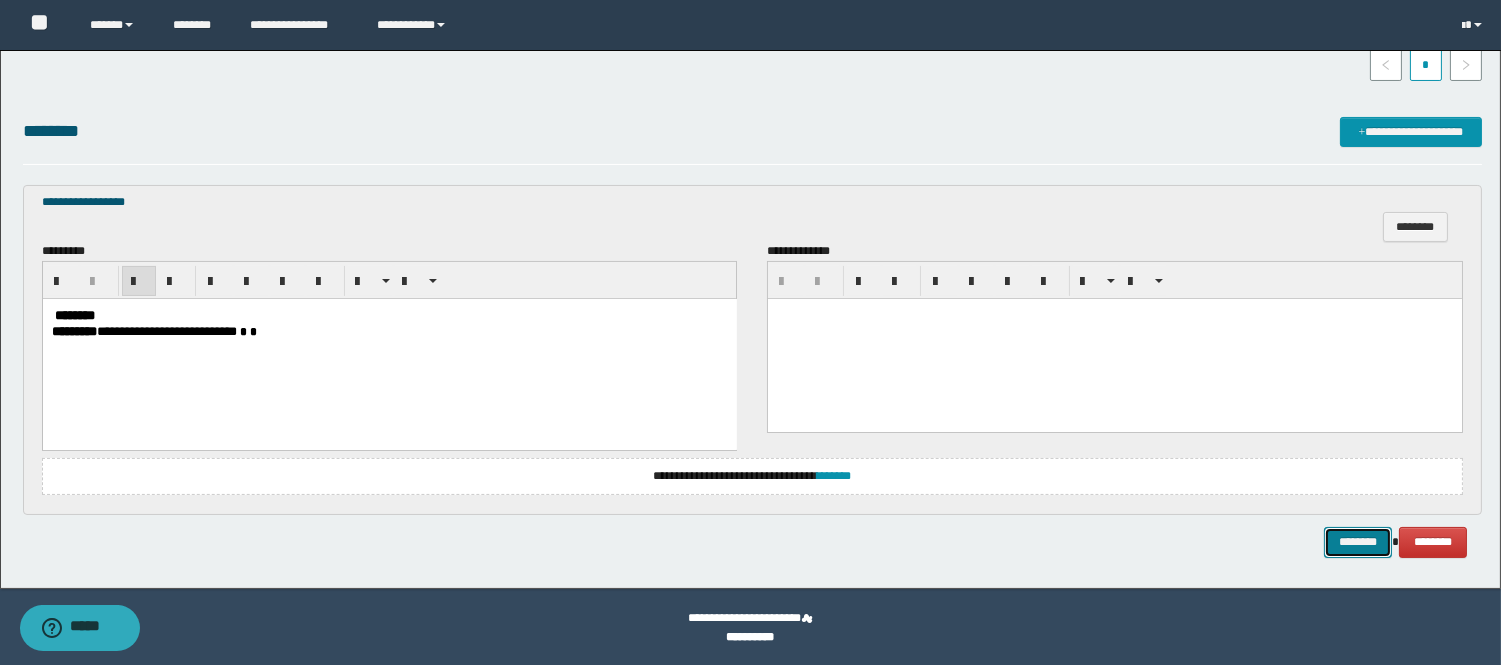 drag, startPoint x: 1358, startPoint y: 546, endPoint x: 1402, endPoint y: 531, distance: 46.486557 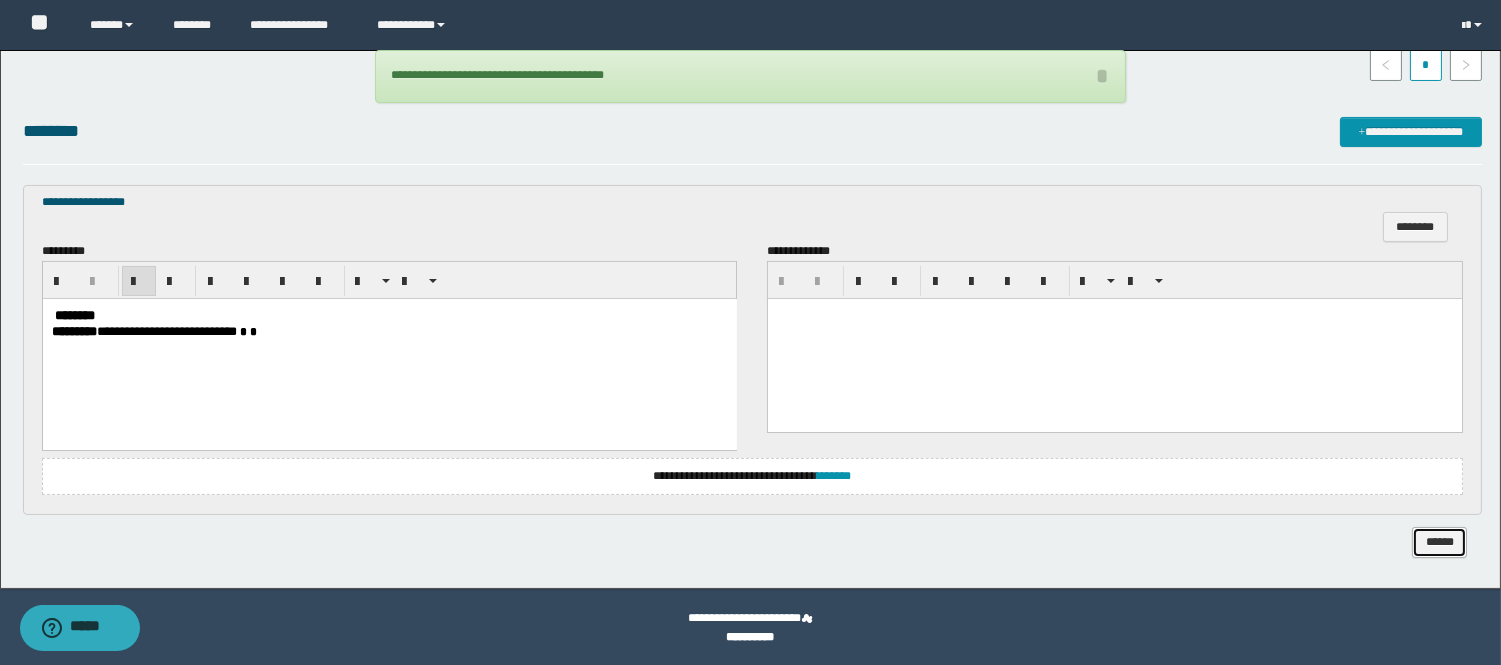 click on "******" at bounding box center (1439, 542) 